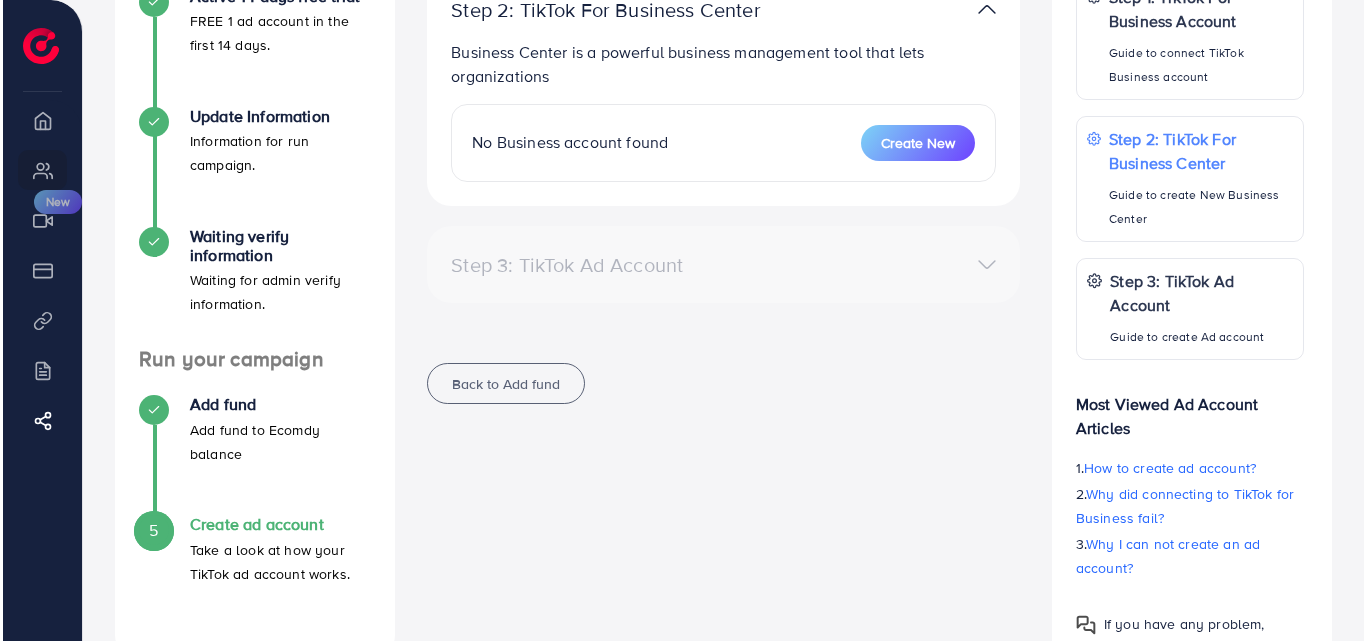 scroll, scrollTop: 348, scrollLeft: 0, axis: vertical 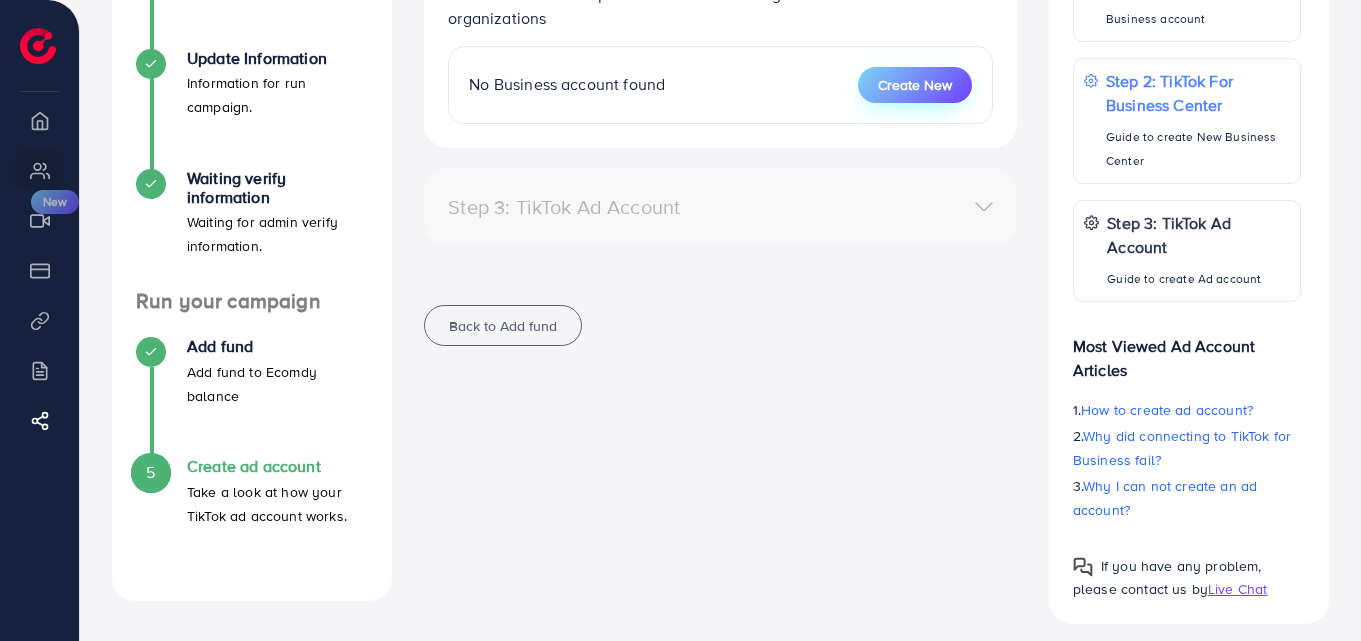 click on "Create New" at bounding box center (915, 85) 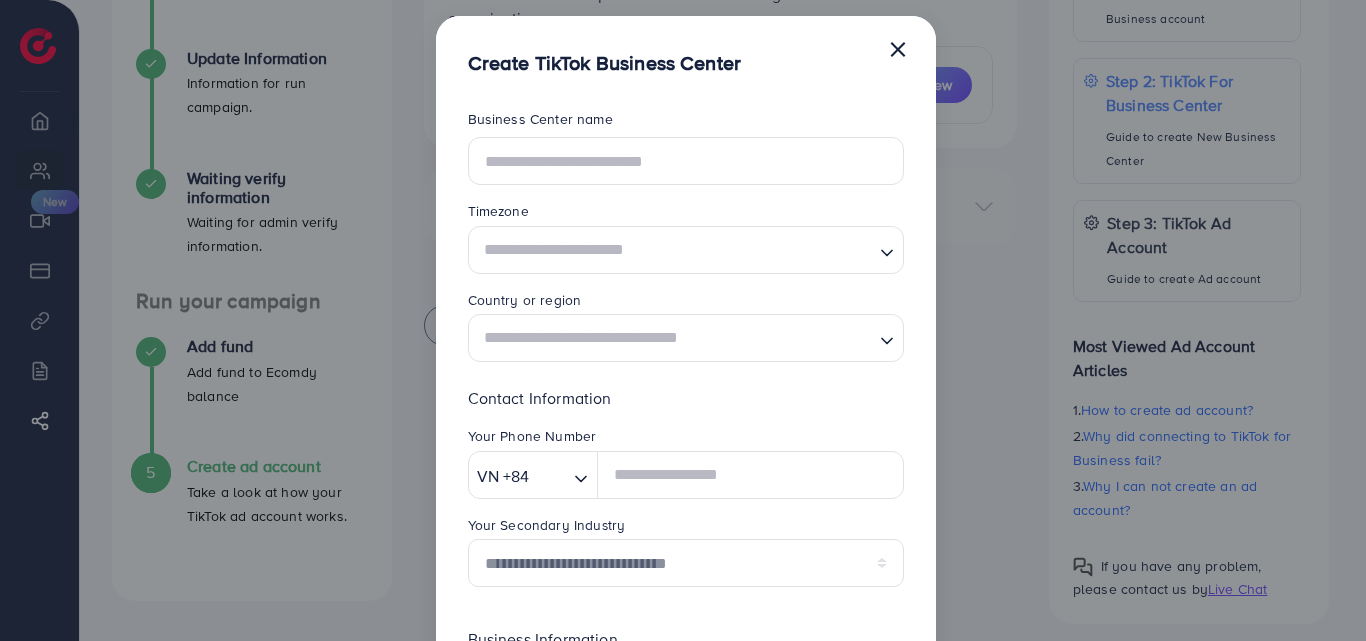 scroll, scrollTop: 13, scrollLeft: 0, axis: vertical 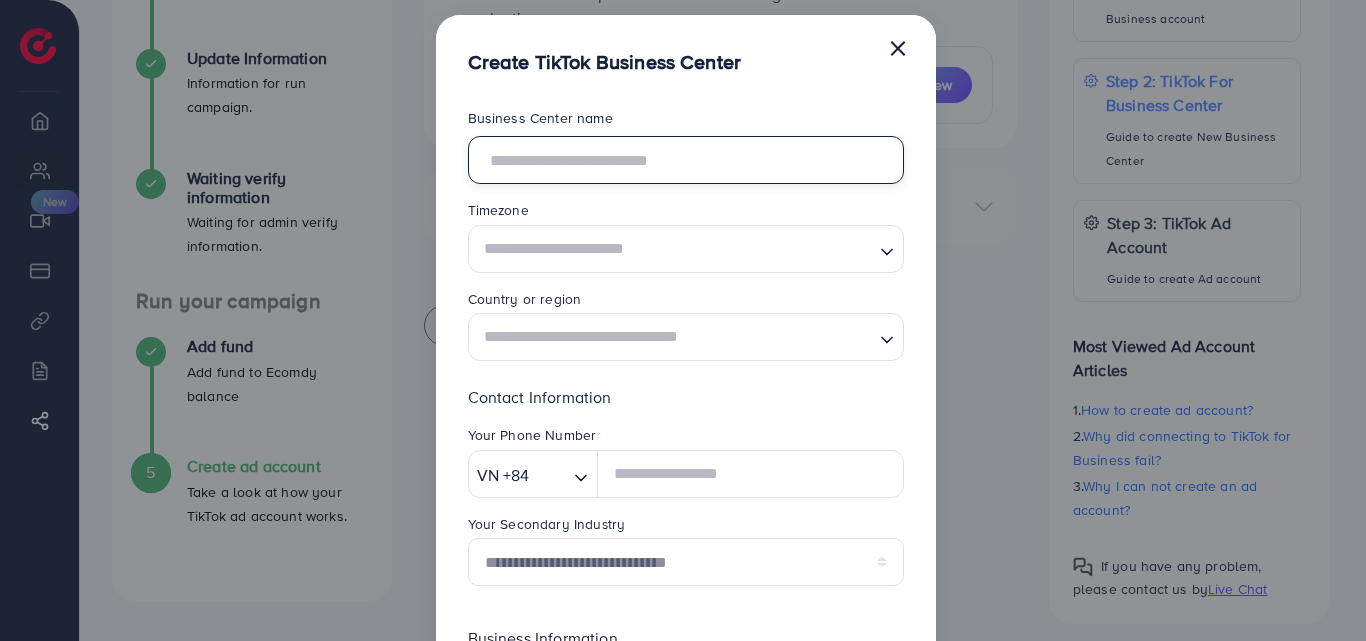 click at bounding box center (686, 160) 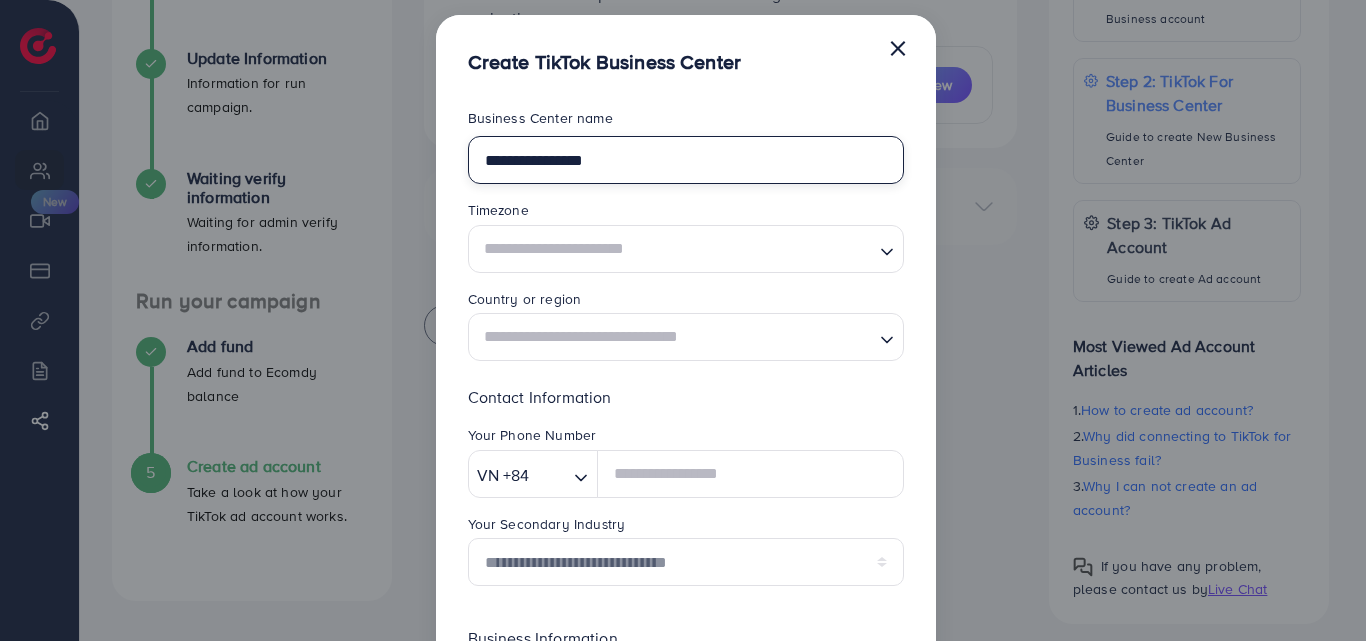 type on "**********" 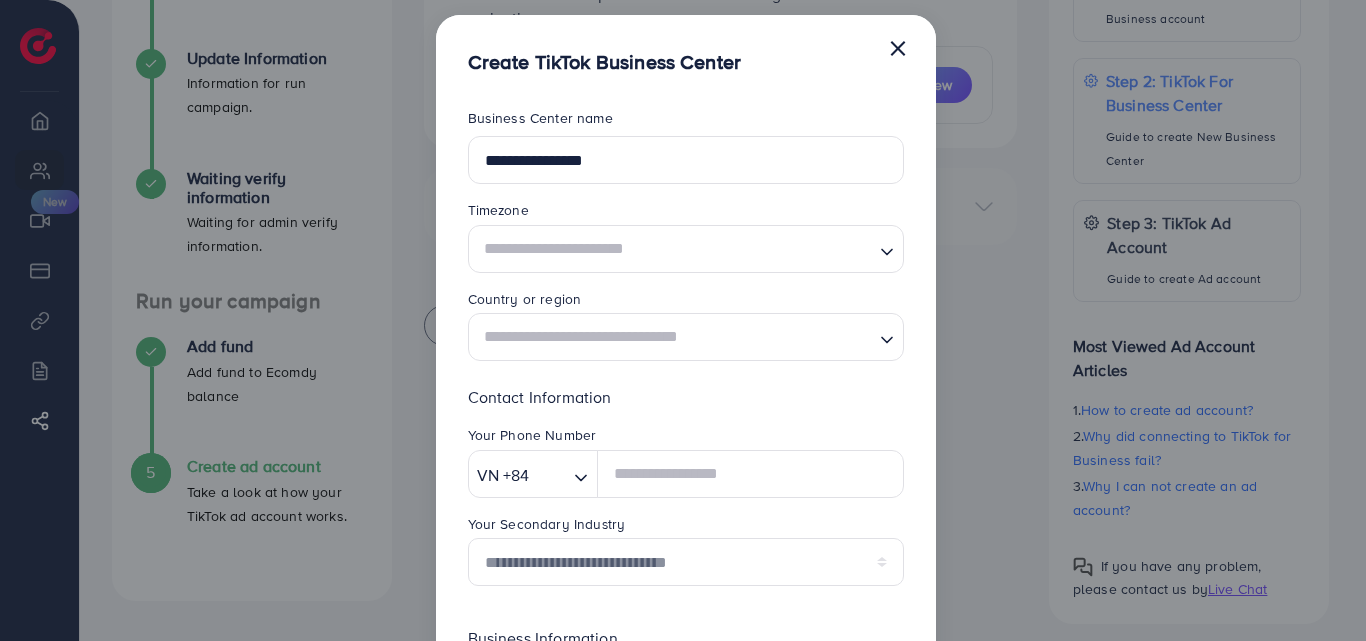 click at bounding box center (674, 248) 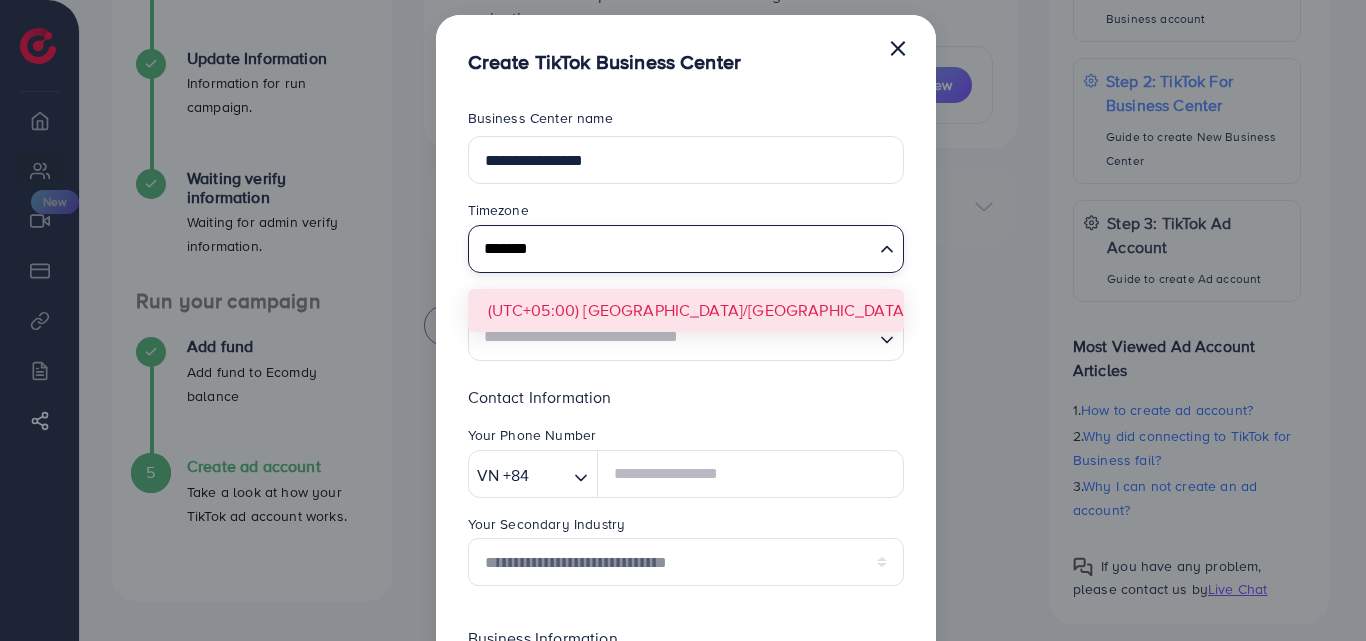 type on "*******" 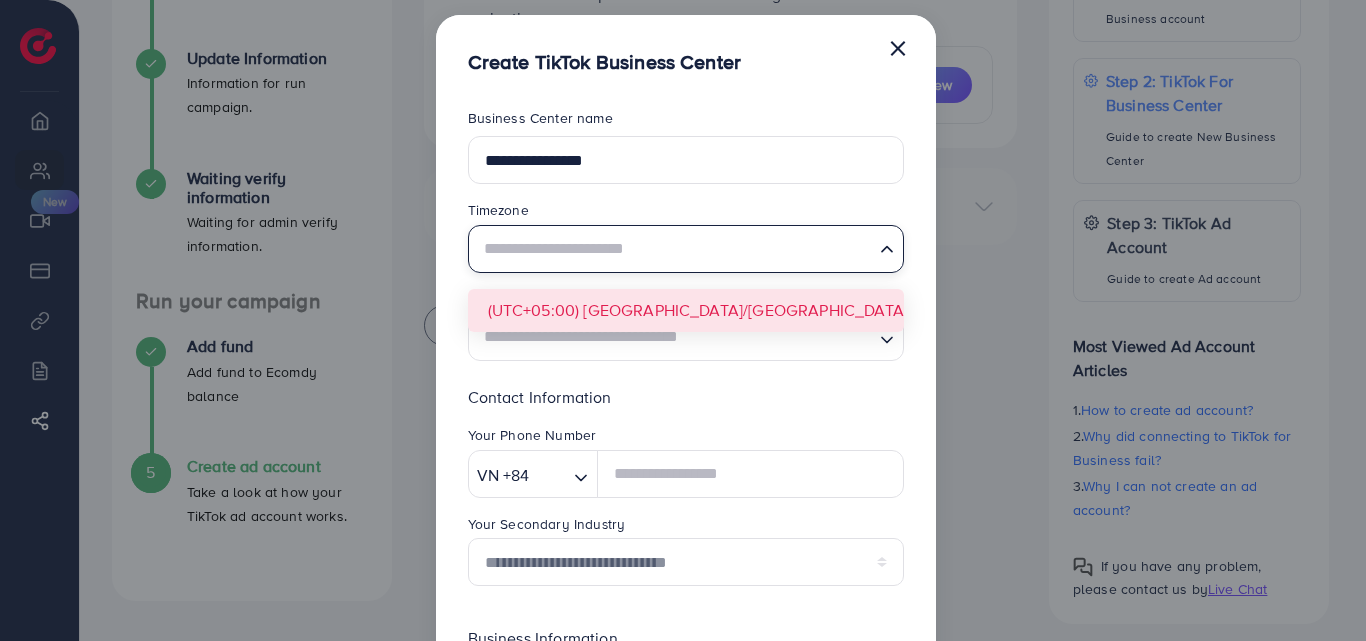 click on "**********" at bounding box center (686, 509) 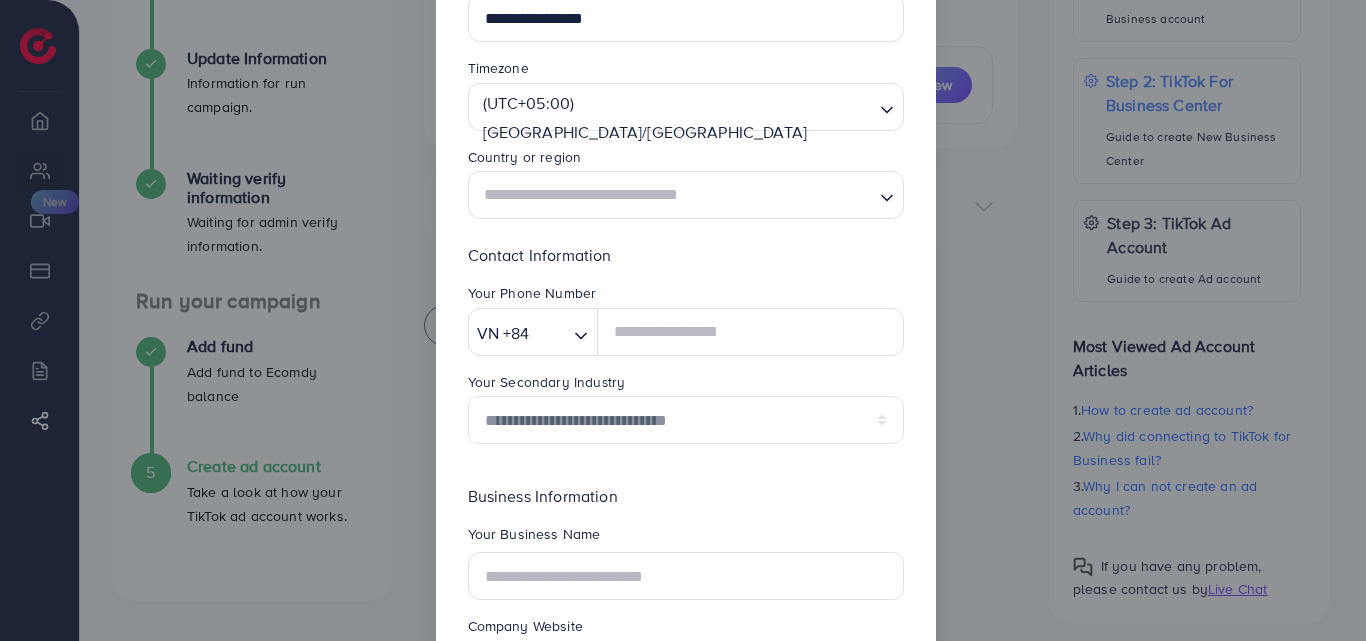 scroll, scrollTop: 157, scrollLeft: 0, axis: vertical 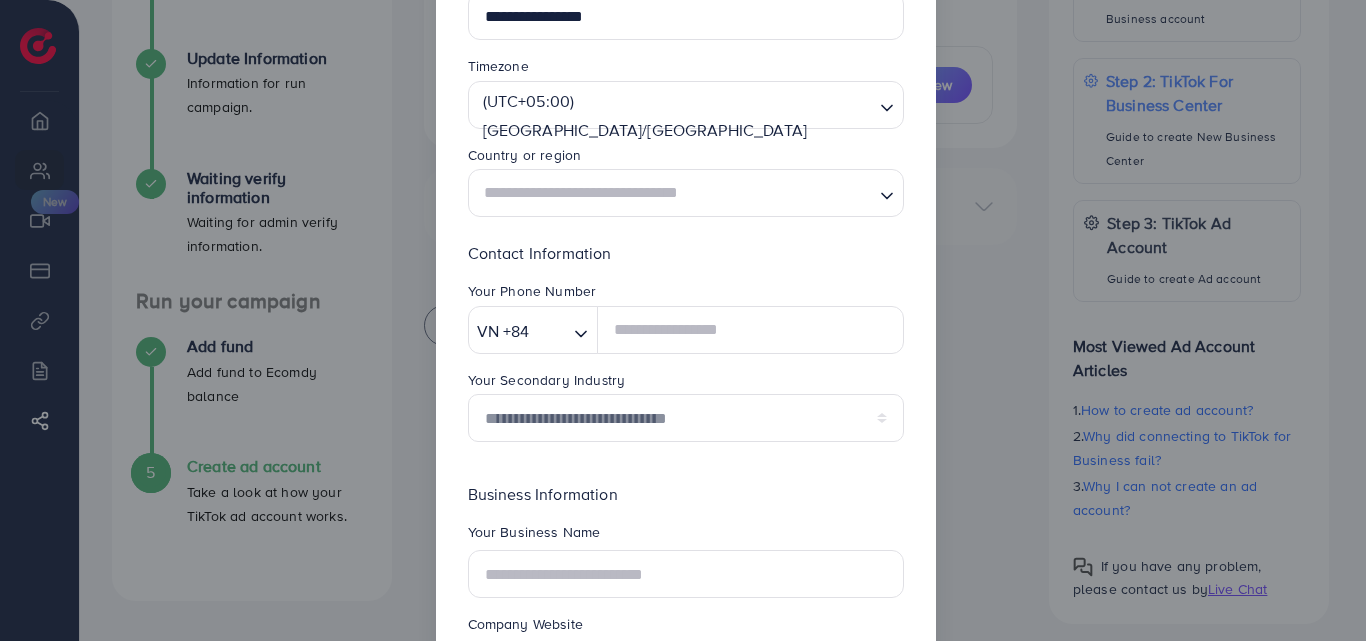 click at bounding box center [674, 193] 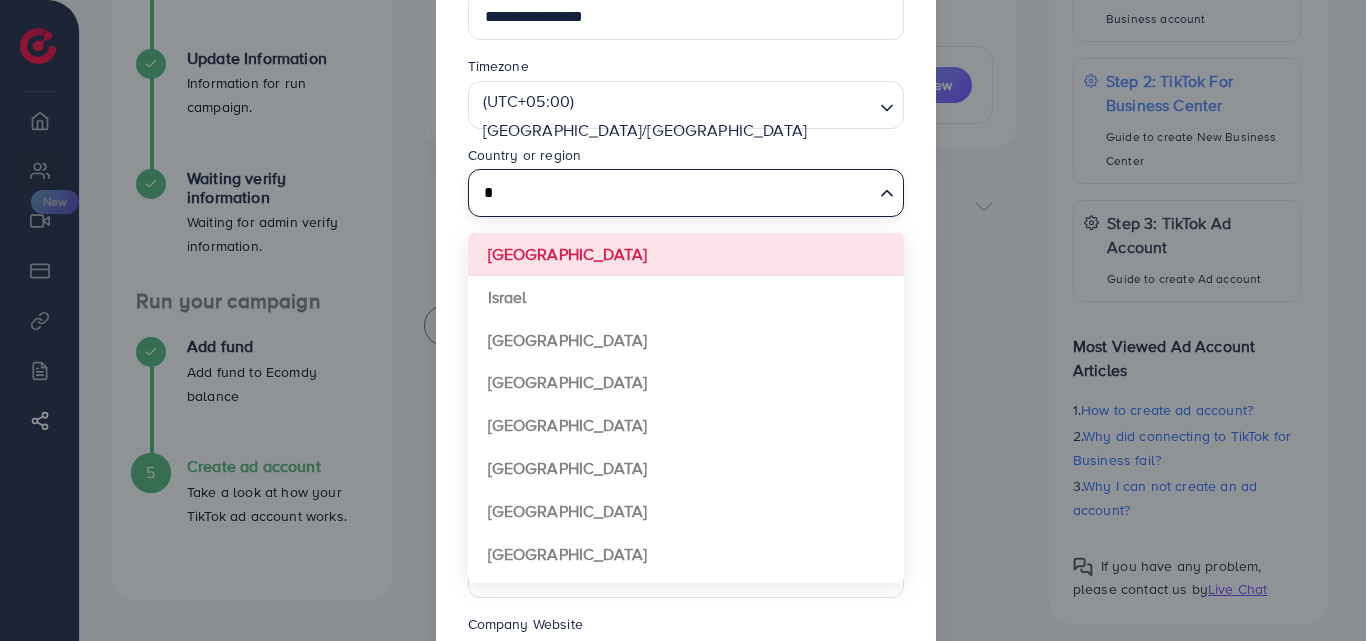 scroll, scrollTop: 0, scrollLeft: 0, axis: both 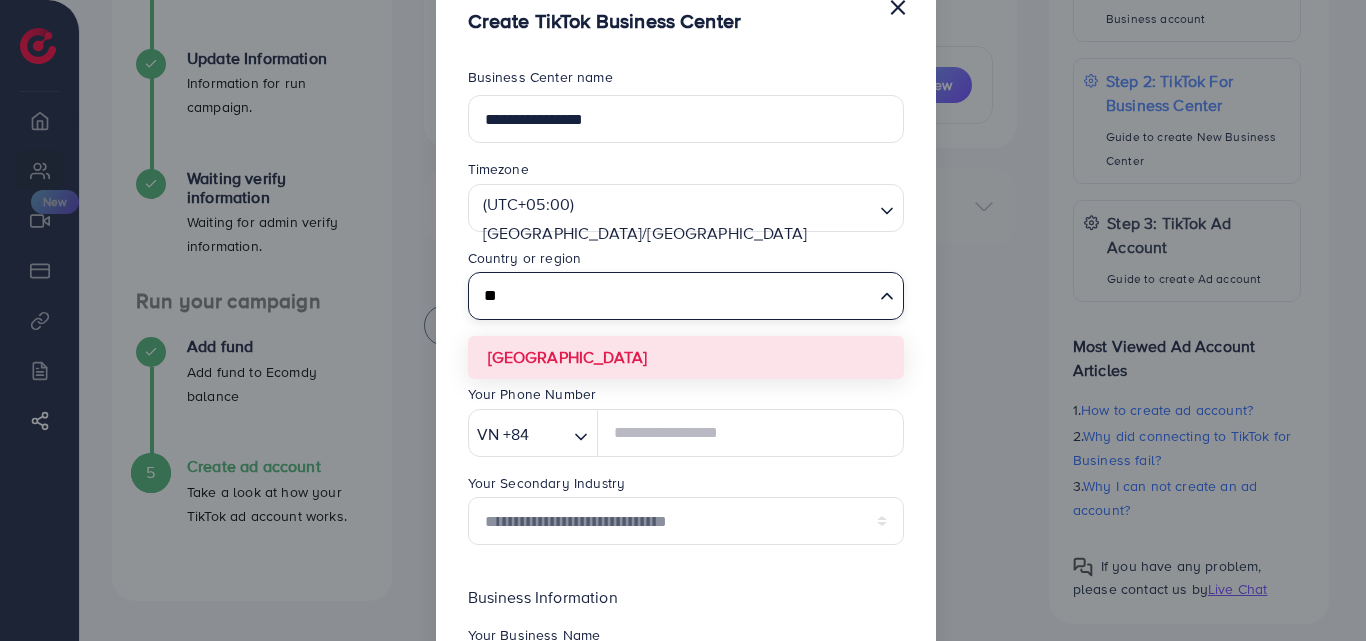 type on "*" 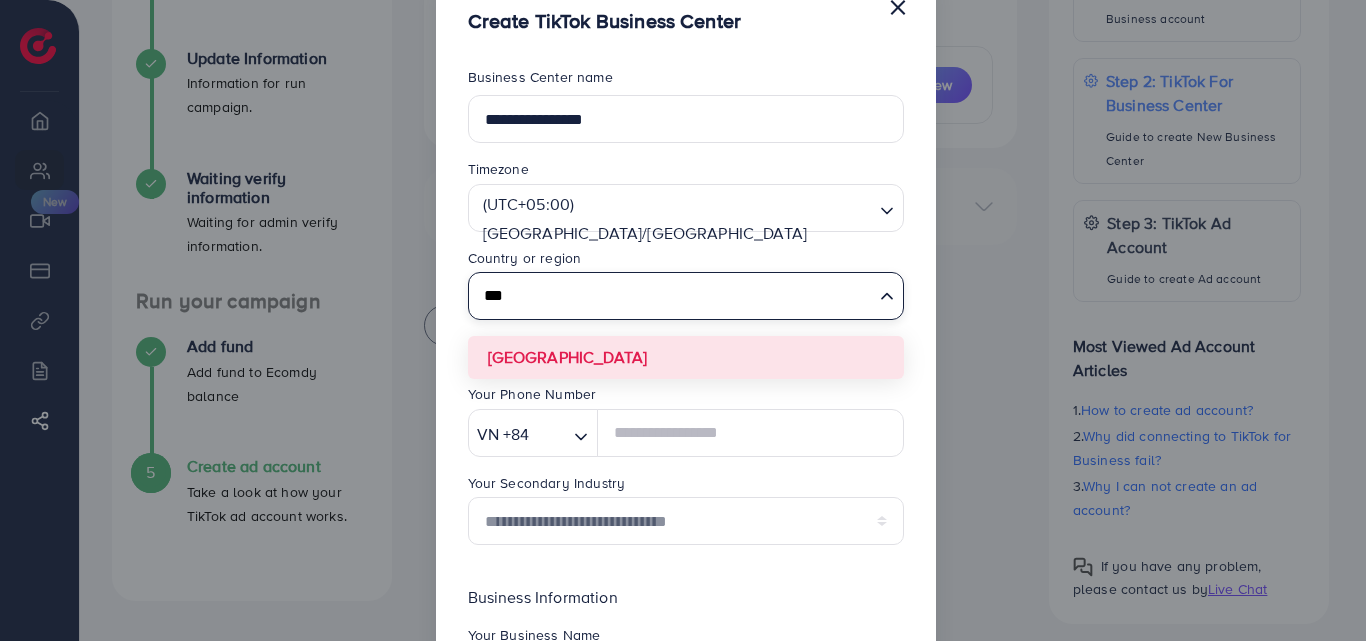 type on "***" 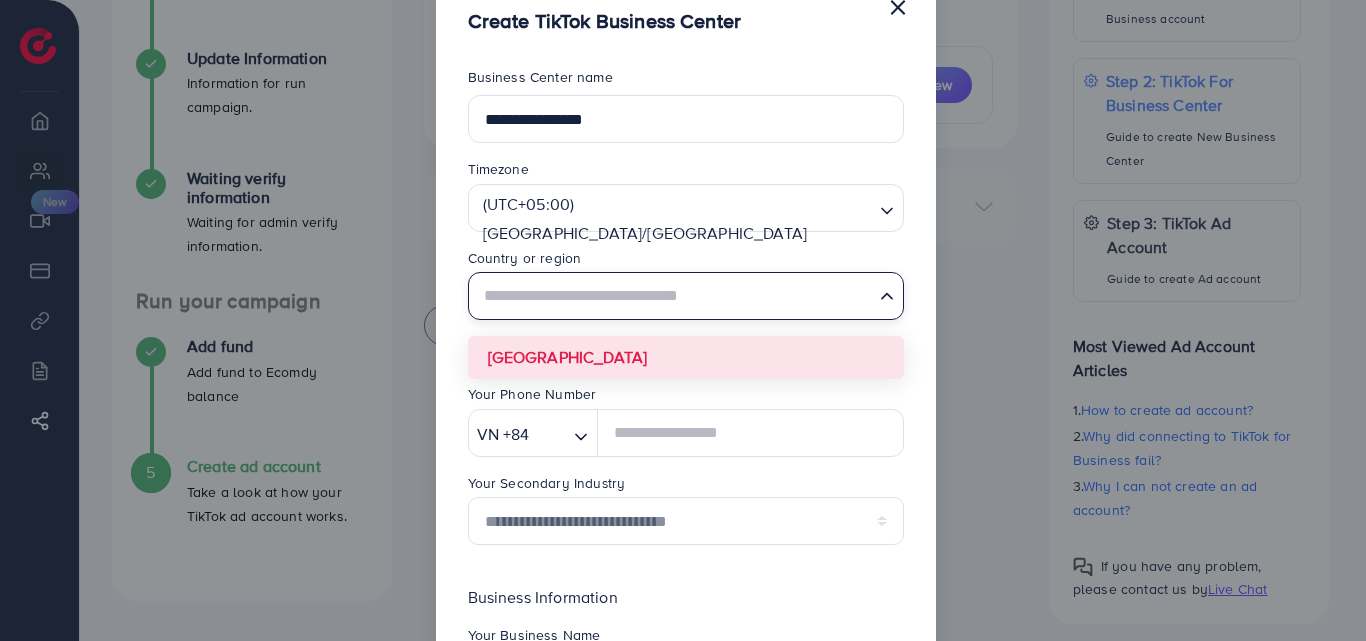 click on "**********" at bounding box center [686, 468] 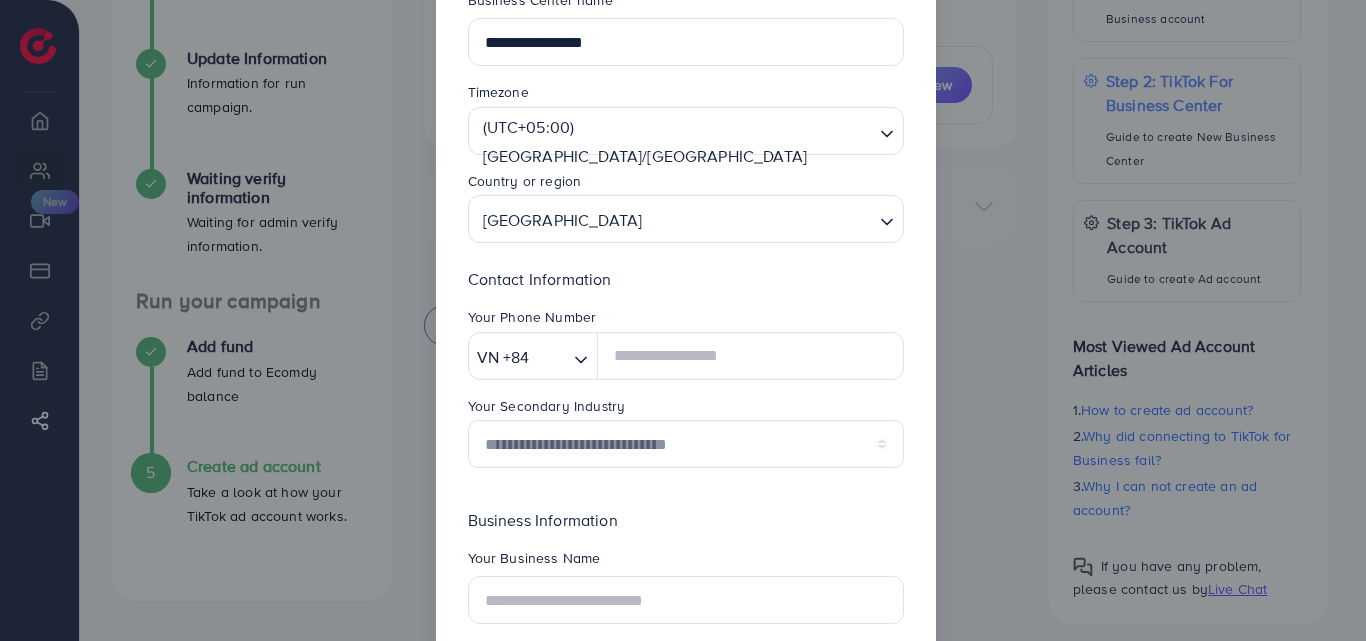 scroll, scrollTop: 135, scrollLeft: 0, axis: vertical 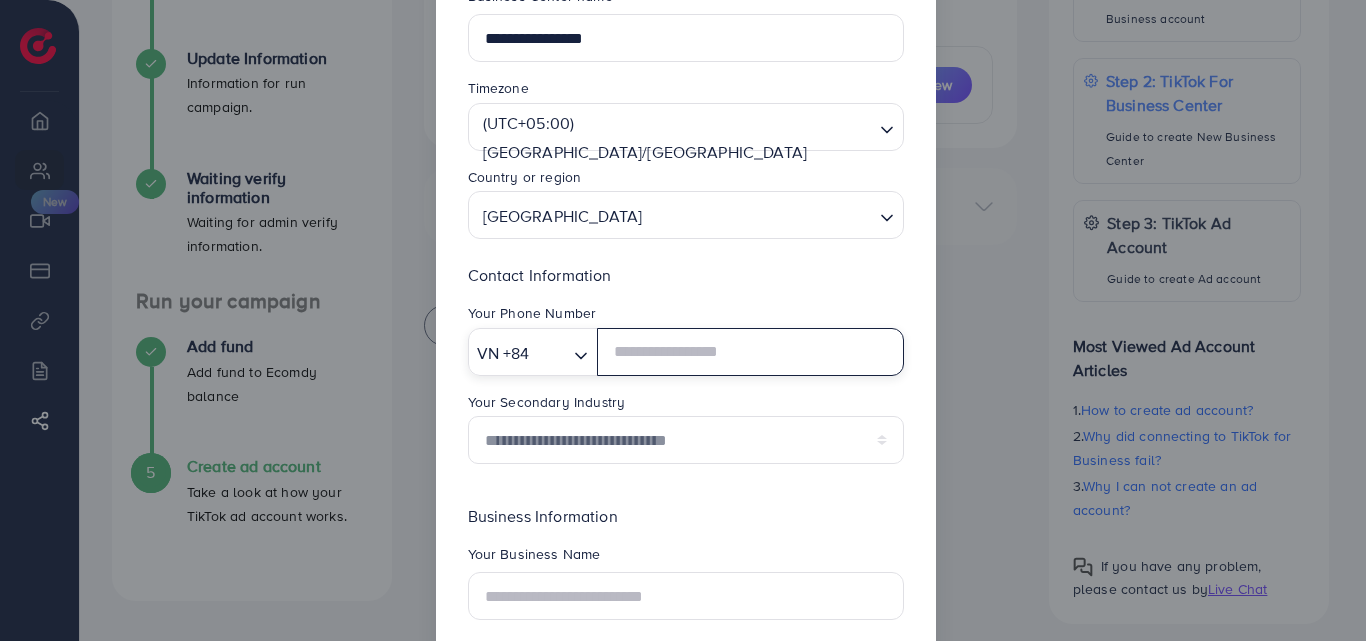 click at bounding box center [550, 353] 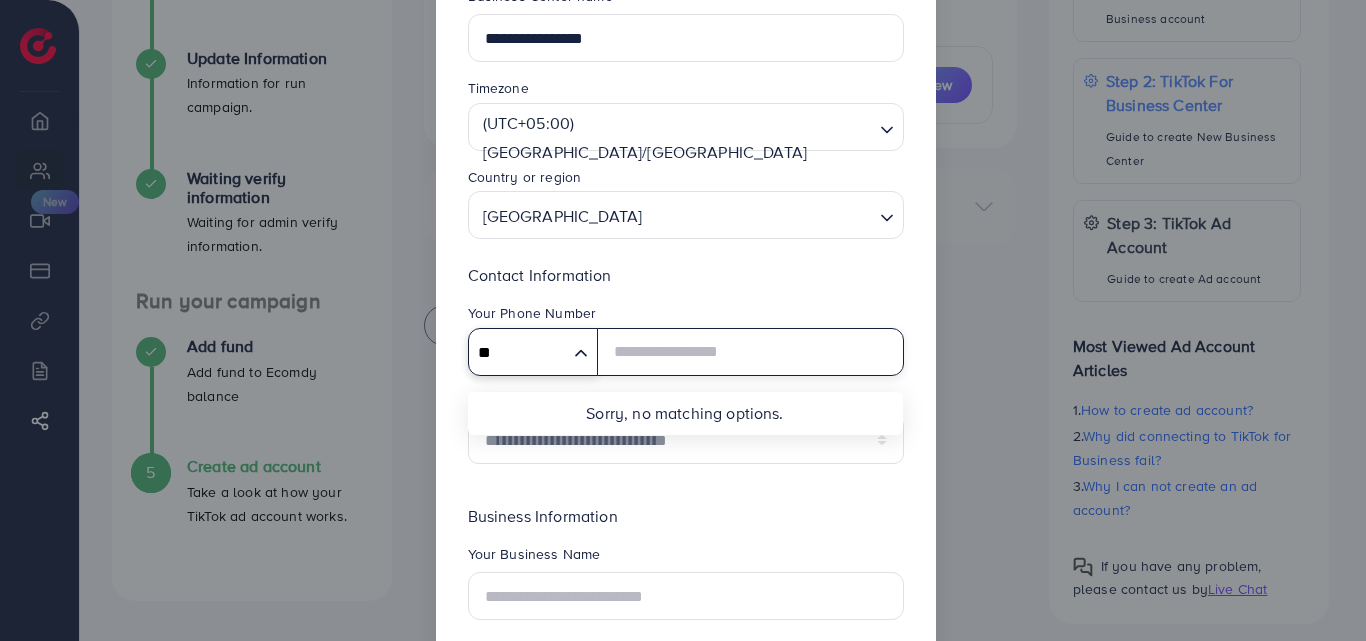 type on "*" 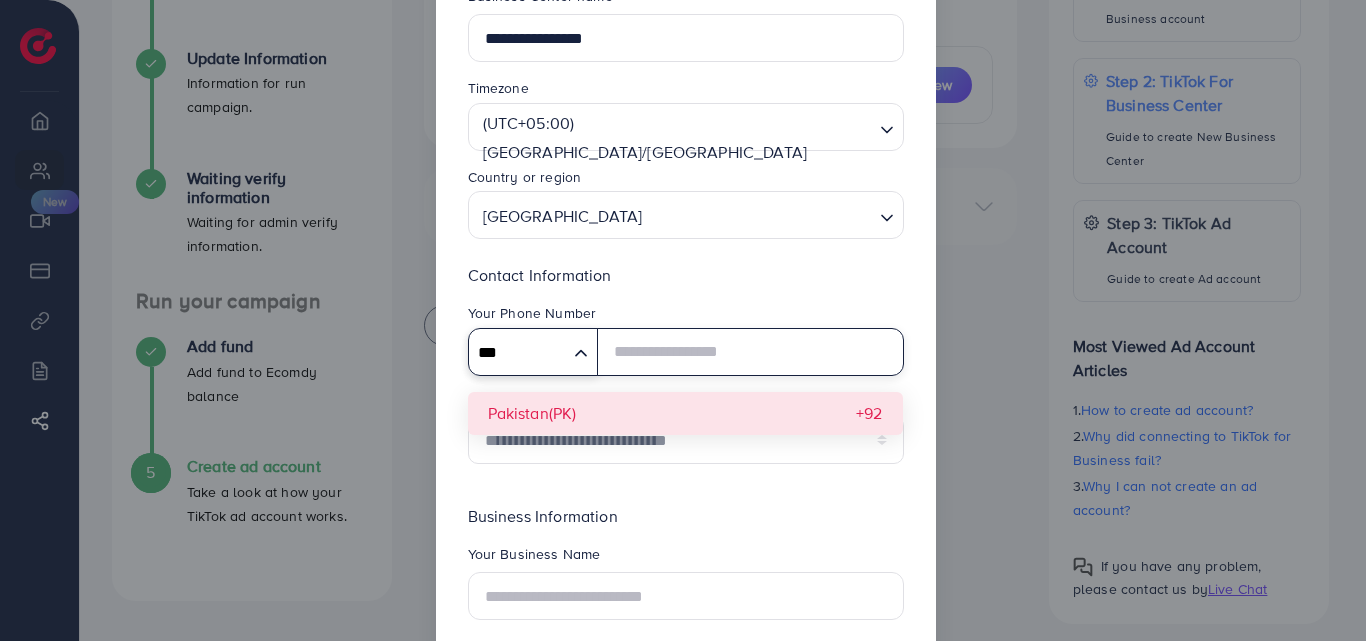 type on "***" 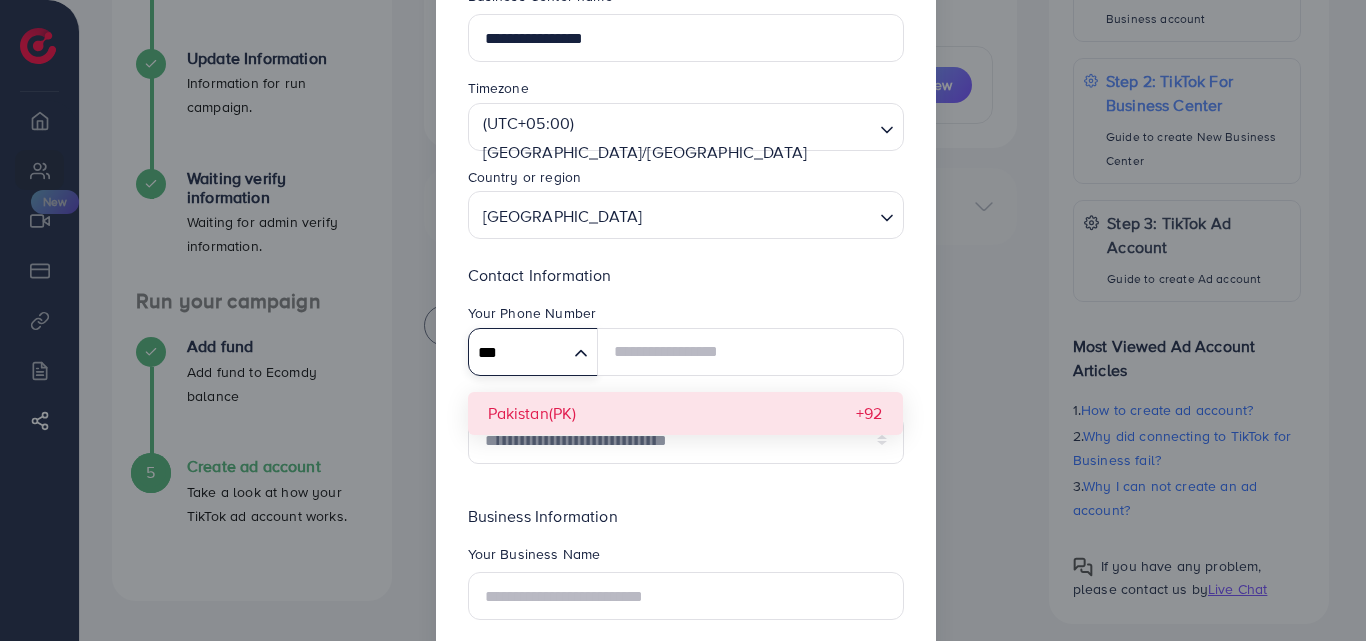 type 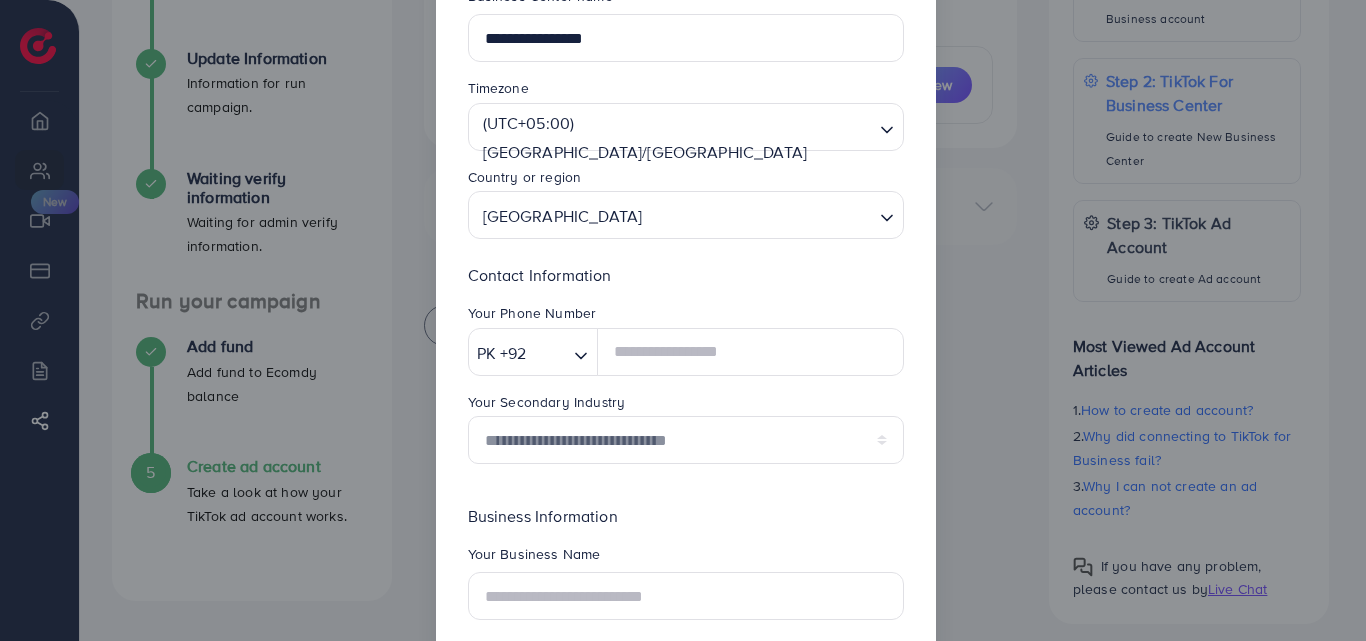 click on "**********" at bounding box center (686, 371) 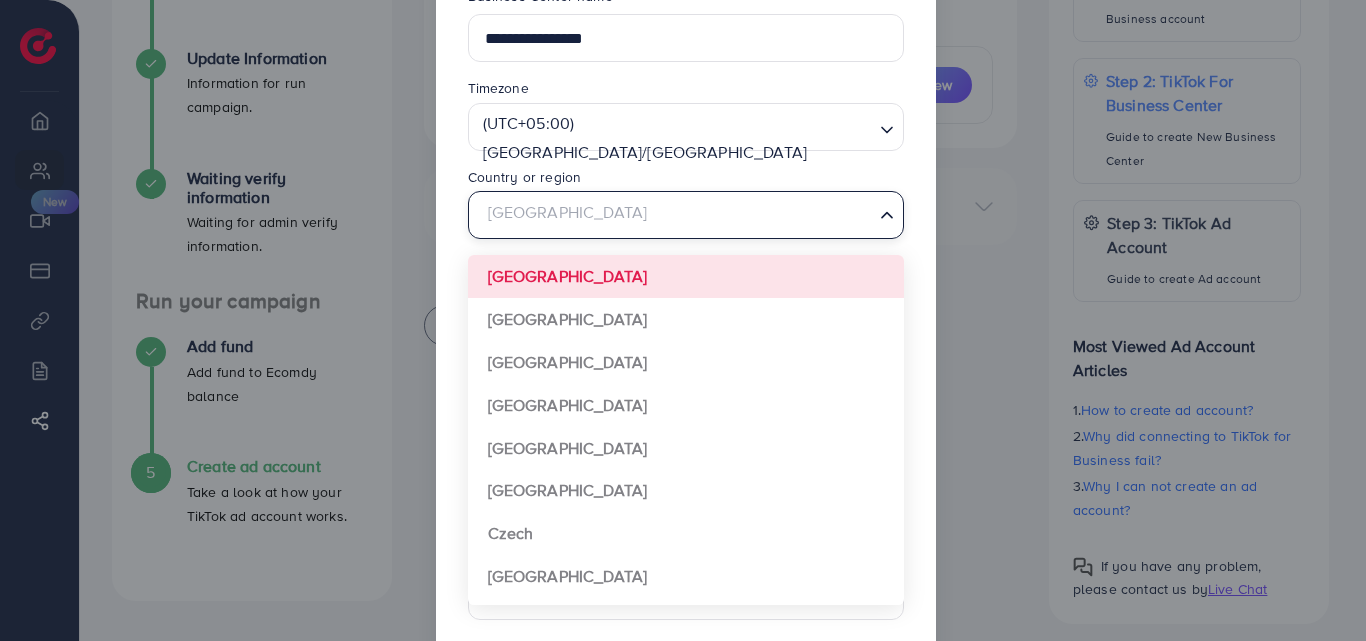 click at bounding box center [674, 215] 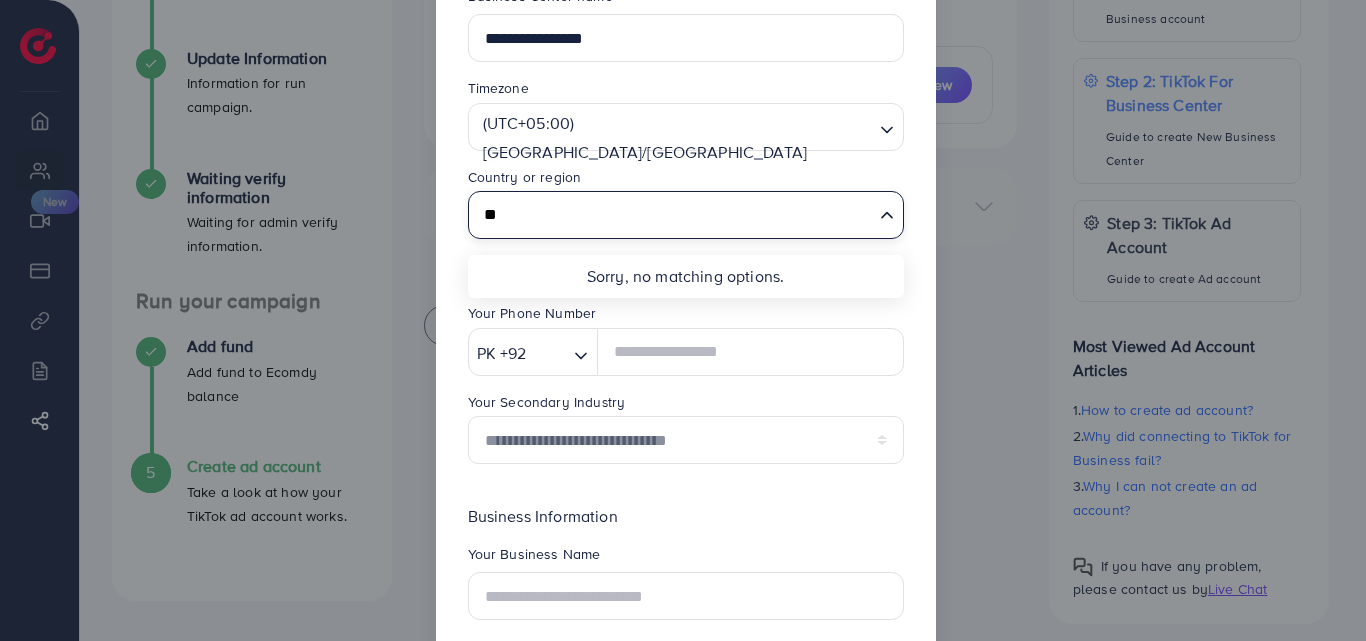 type on "*" 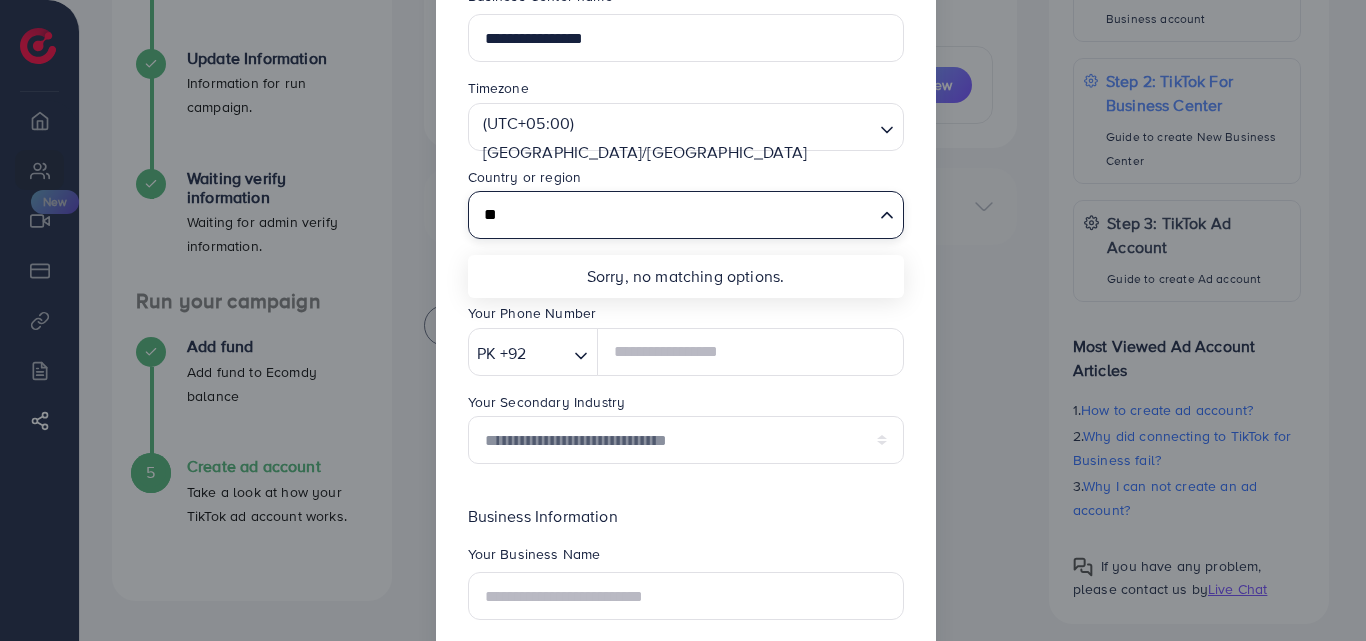 type on "*" 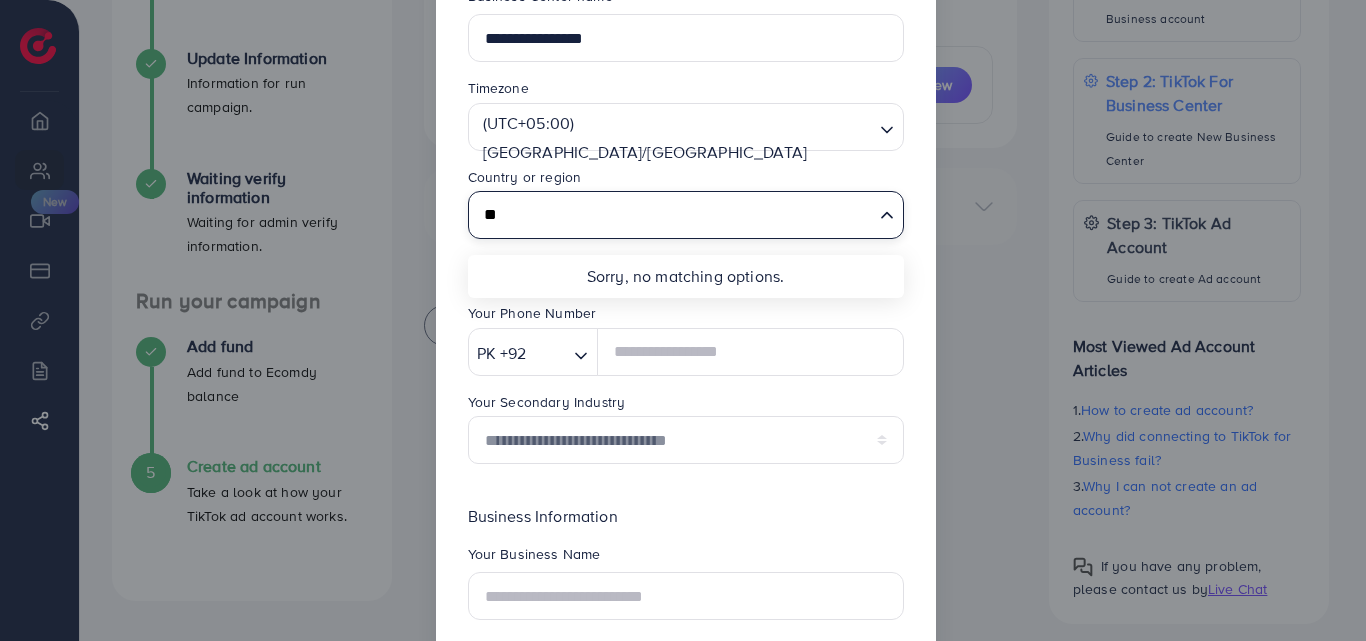 type on "*" 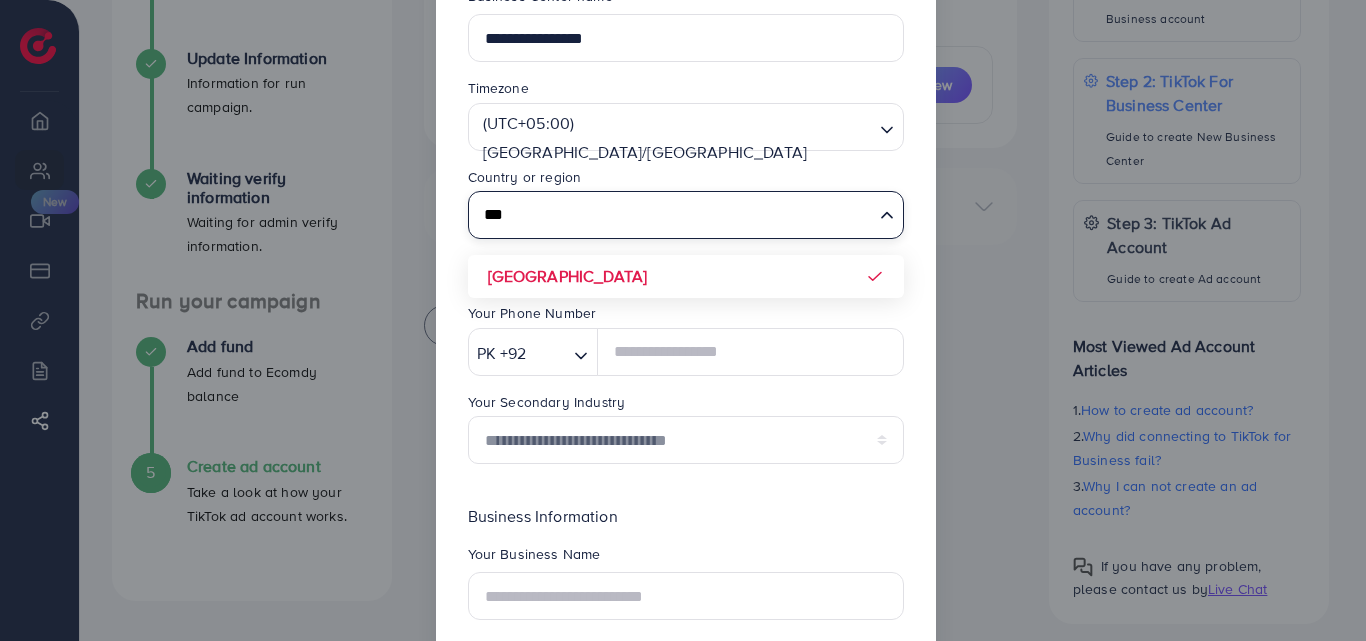 type on "***" 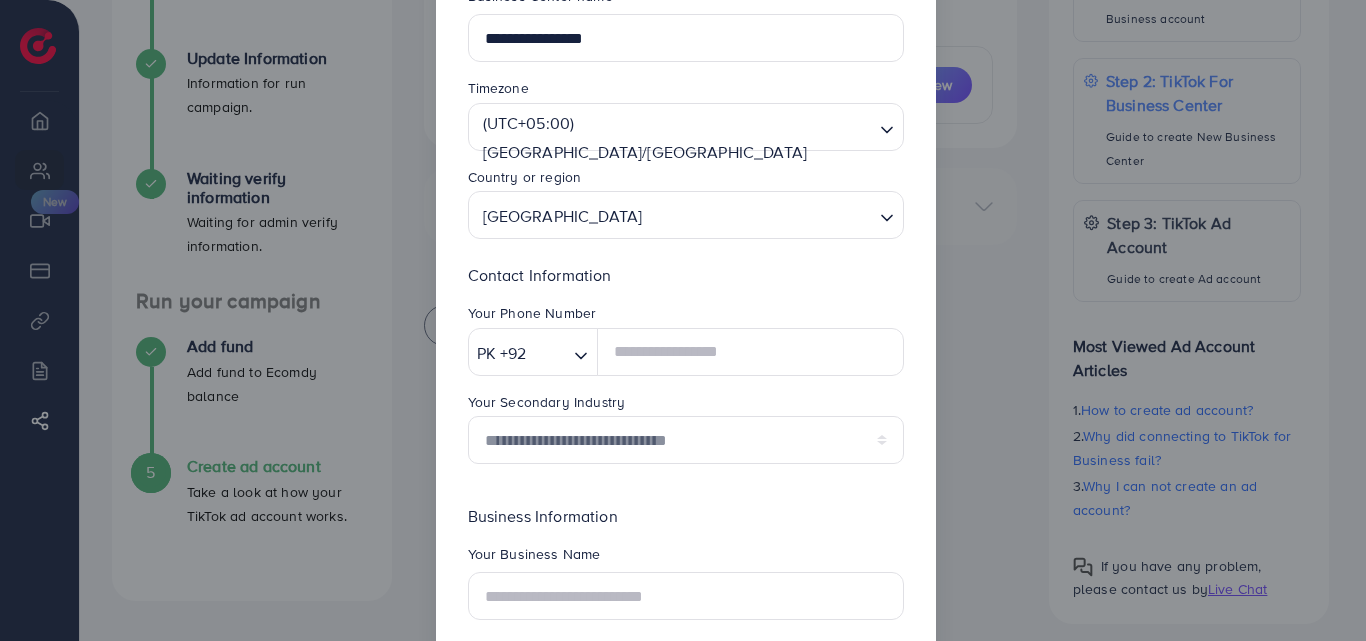 click on "**********" at bounding box center [686, 387] 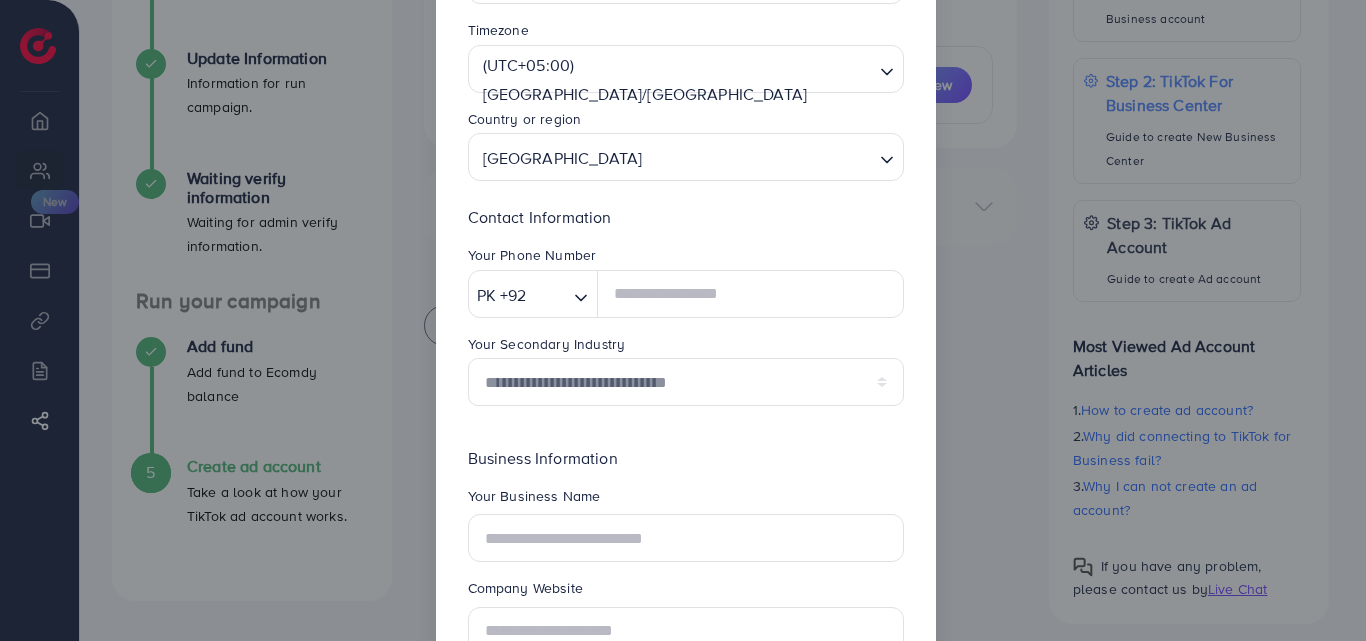 scroll, scrollTop: 194, scrollLeft: 0, axis: vertical 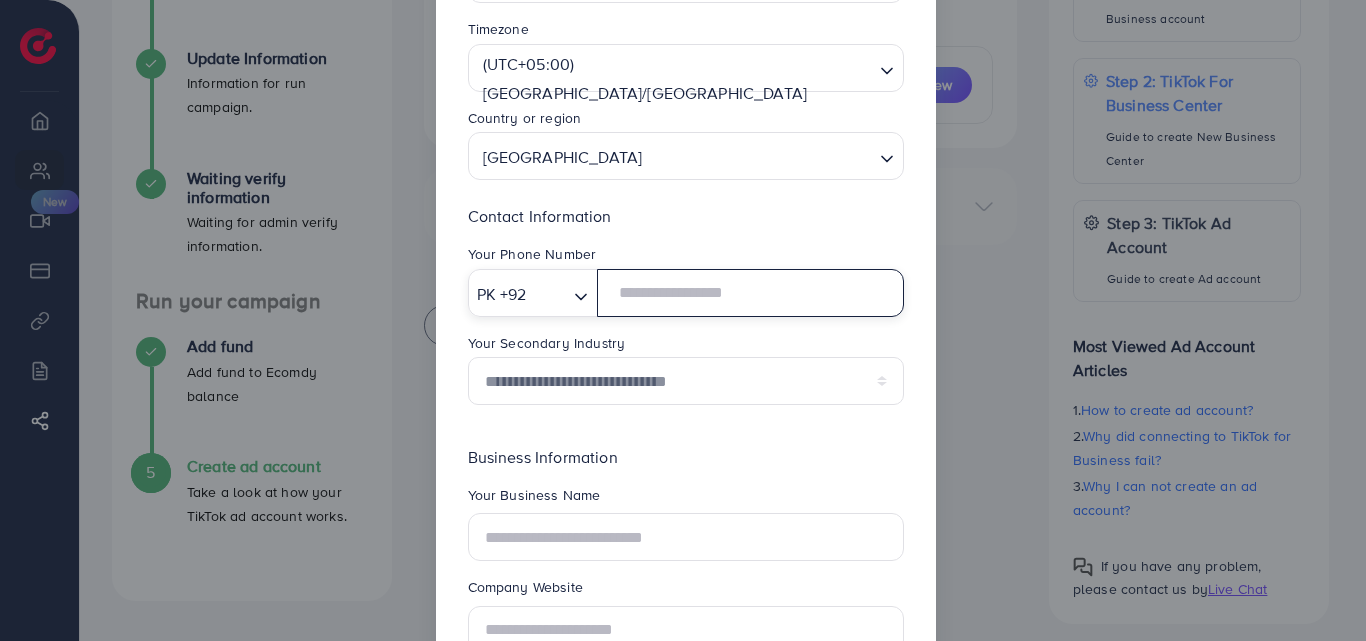 click at bounding box center [750, 293] 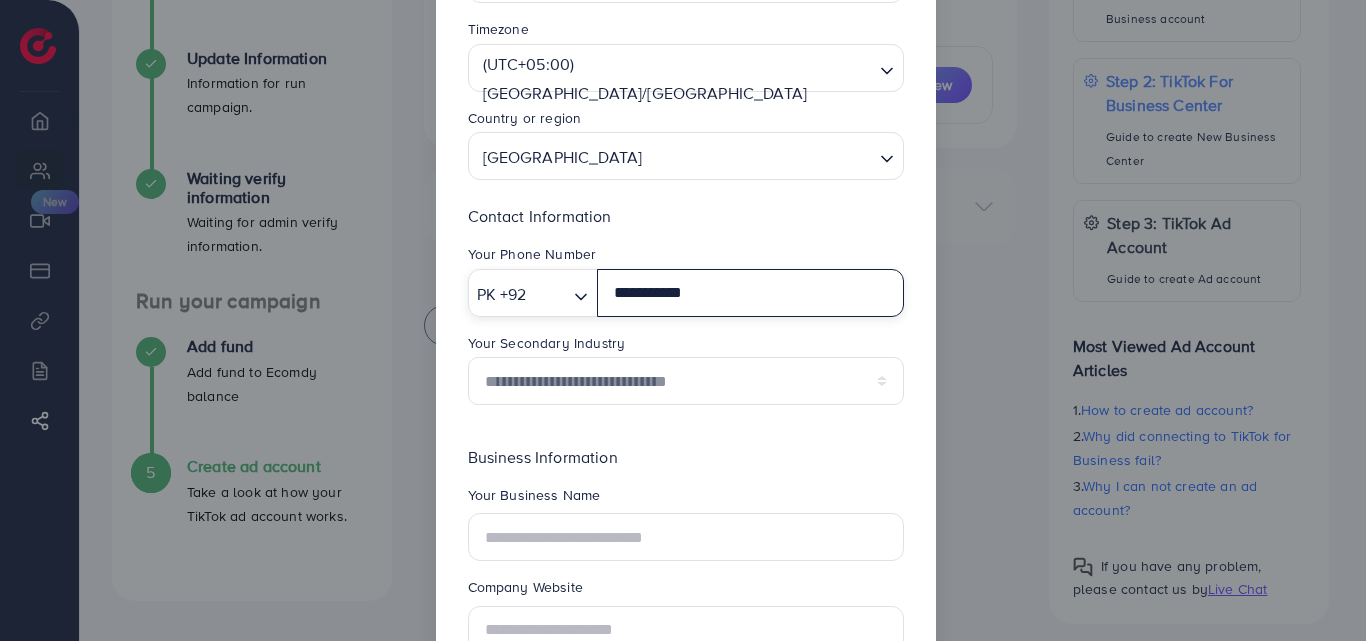 type on "**********" 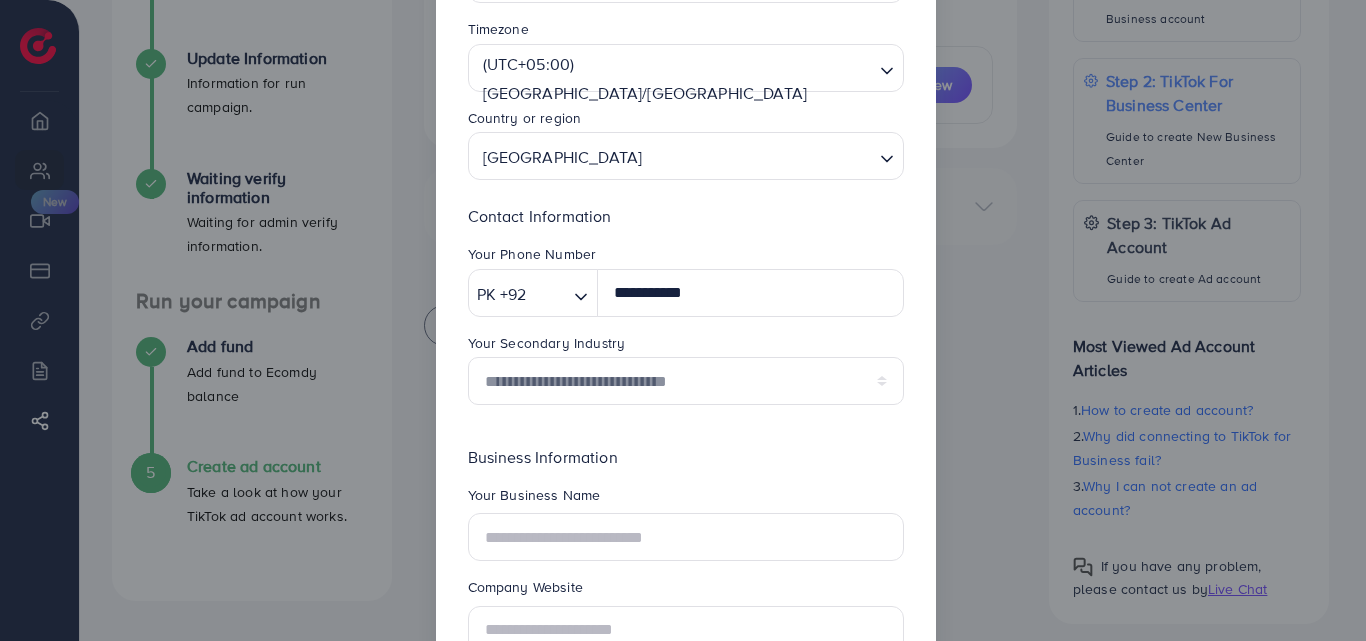 click on "Your Secondary Industry" at bounding box center (686, 345) 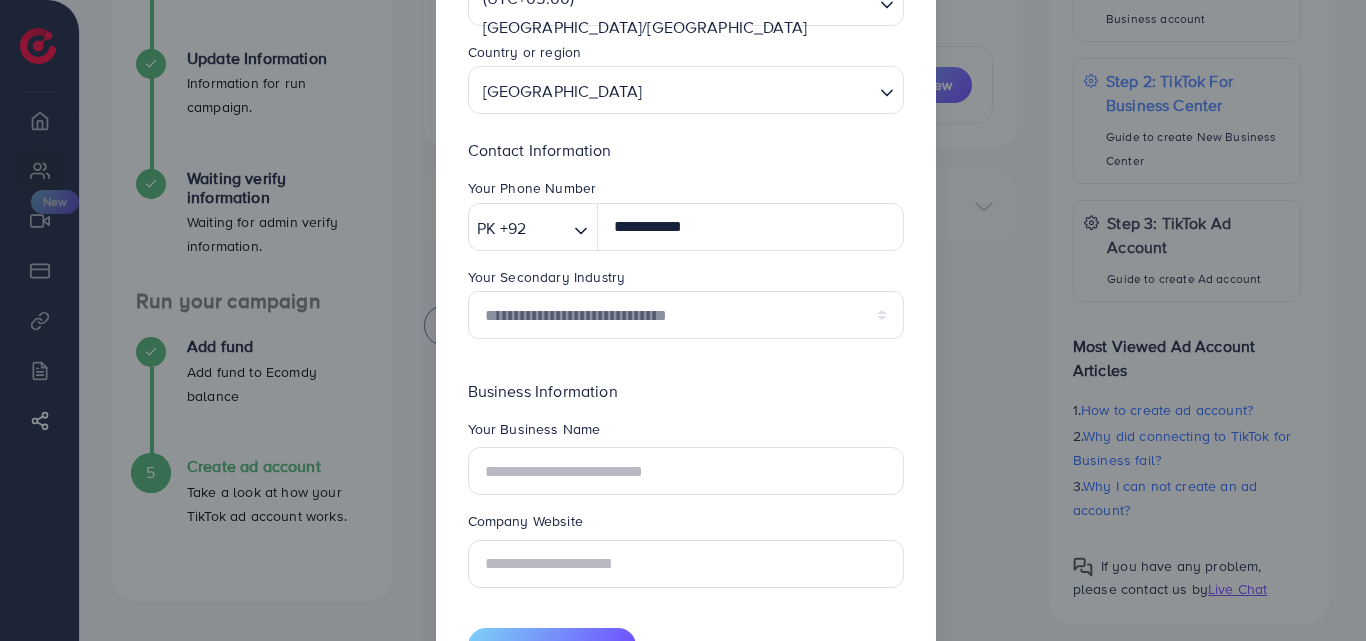 scroll, scrollTop: 265, scrollLeft: 0, axis: vertical 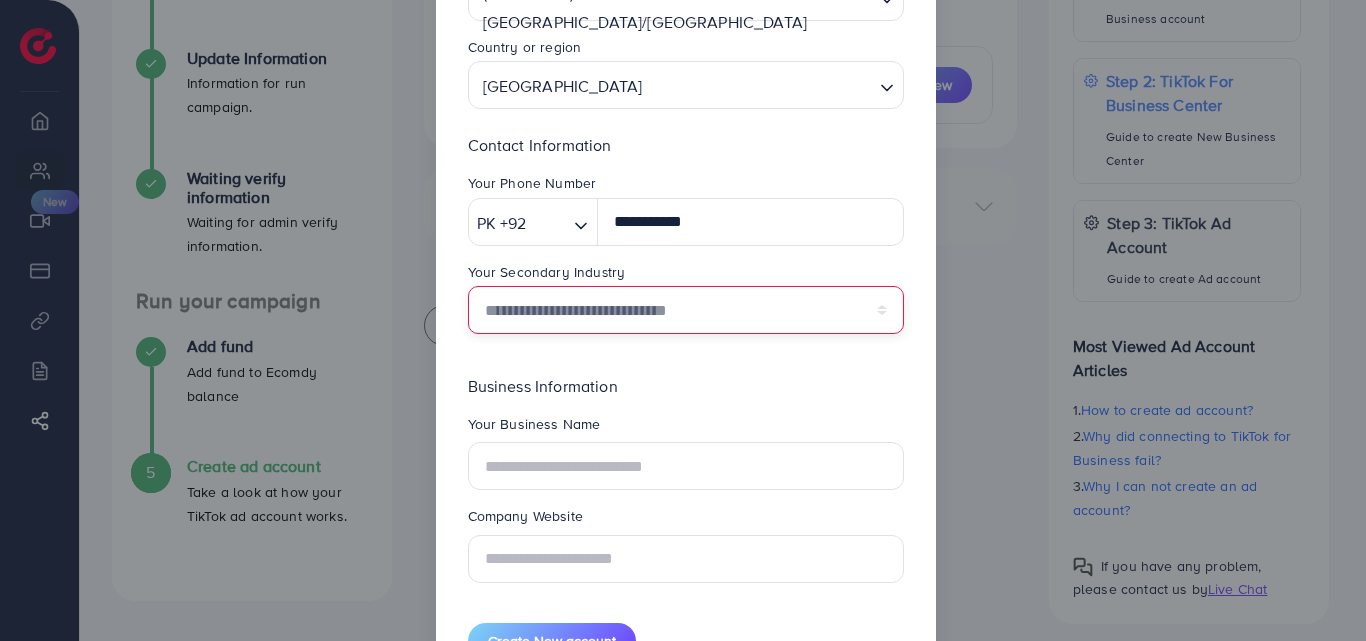 click on "**********" at bounding box center [686, 310] 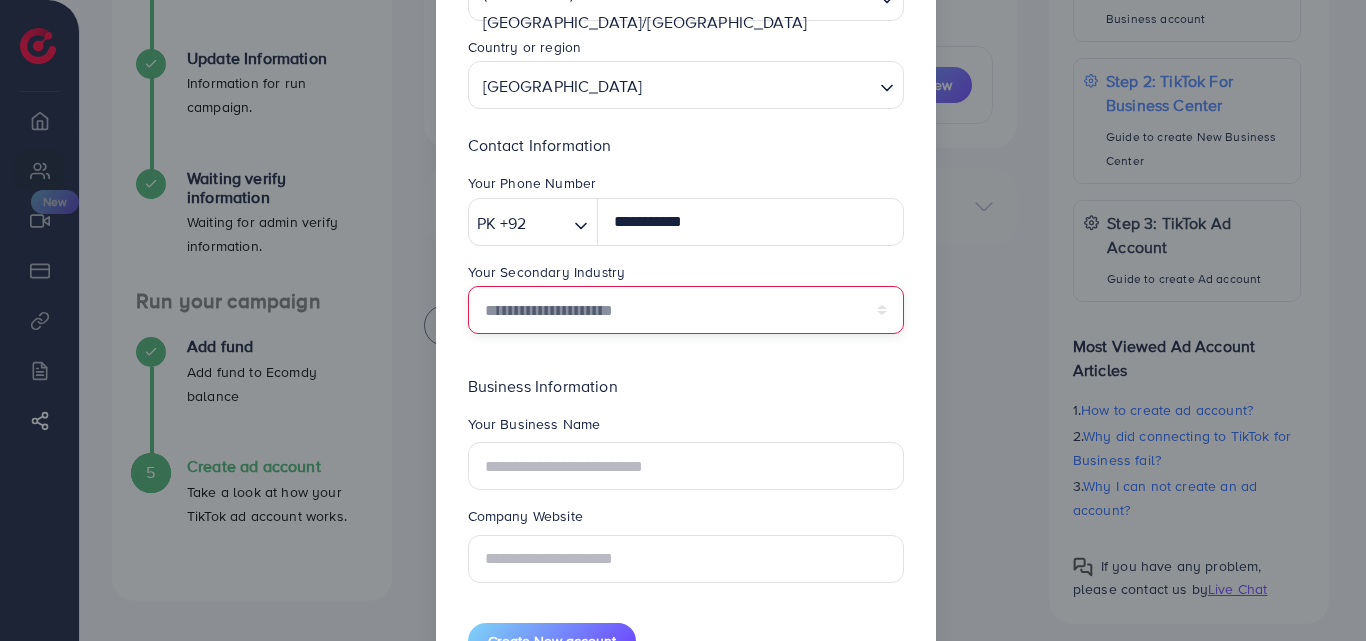 click on "**********" at bounding box center [686, 310] 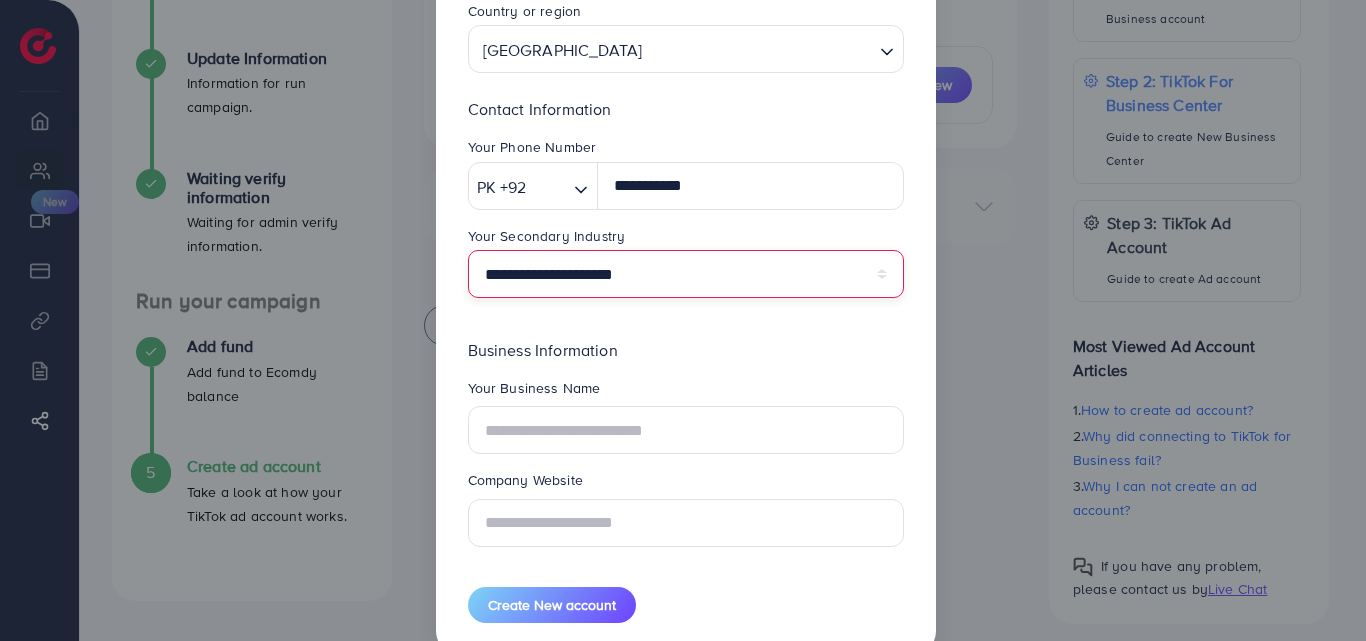 scroll, scrollTop: 316, scrollLeft: 0, axis: vertical 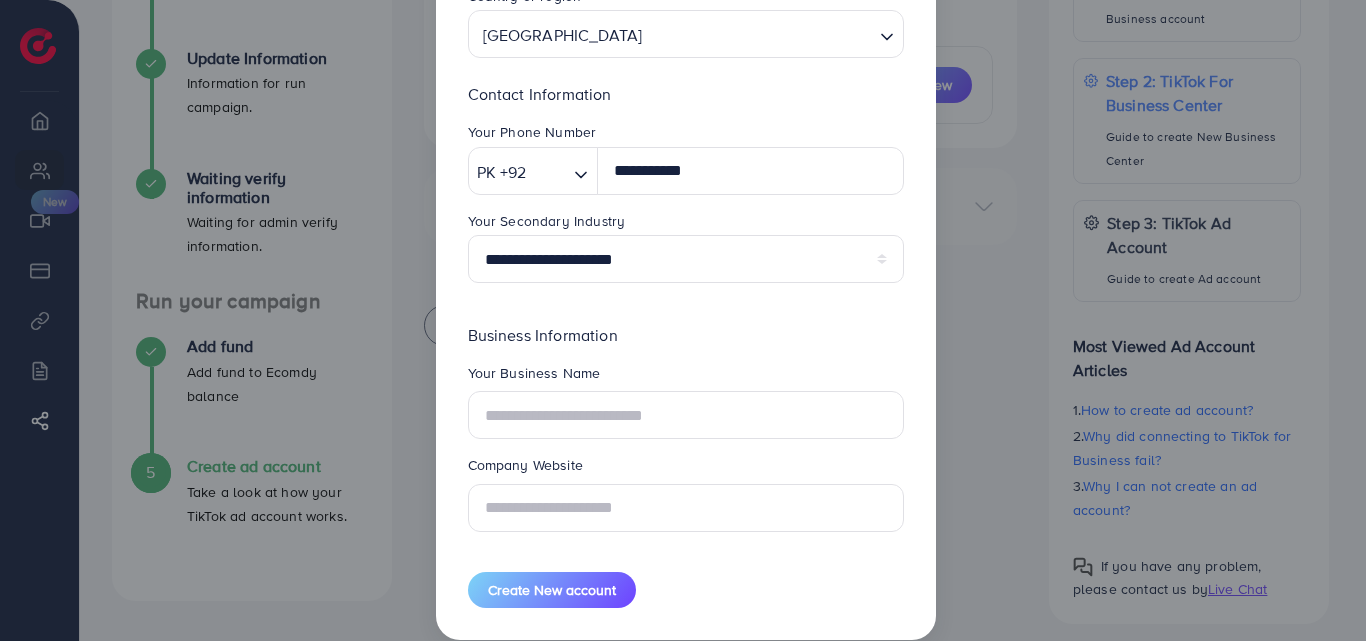click on "**********" at bounding box center (686, 206) 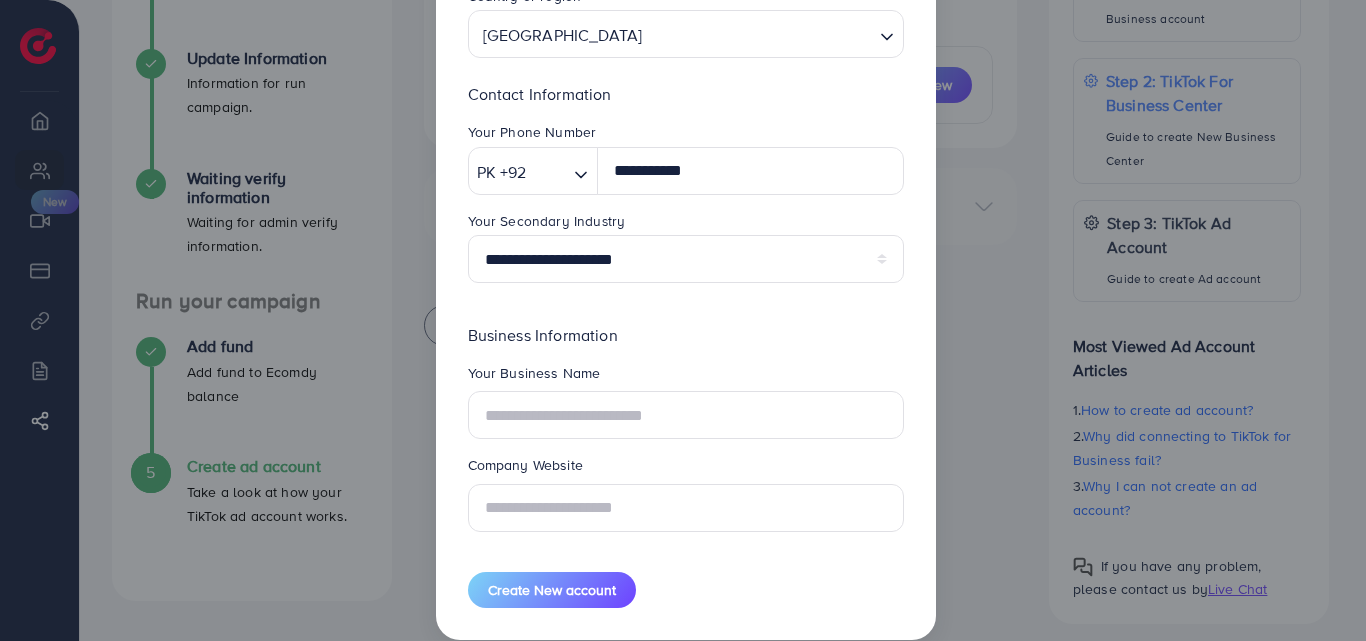 scroll, scrollTop: 343, scrollLeft: 0, axis: vertical 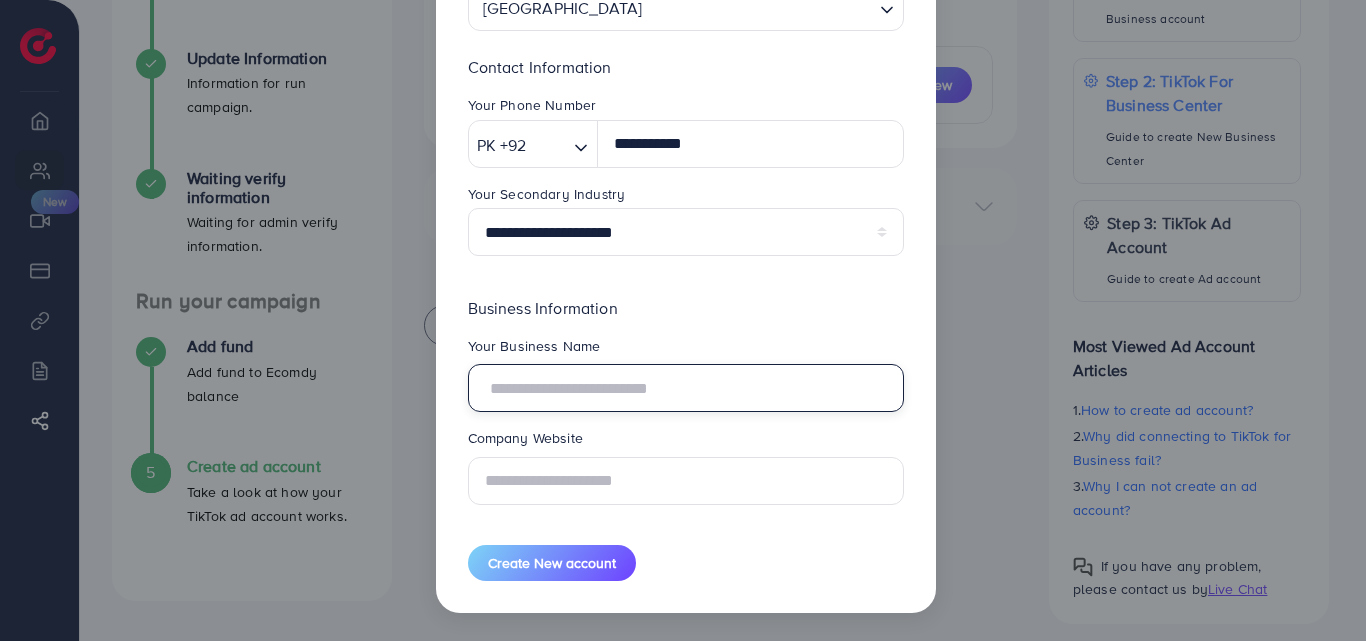 click at bounding box center [686, 388] 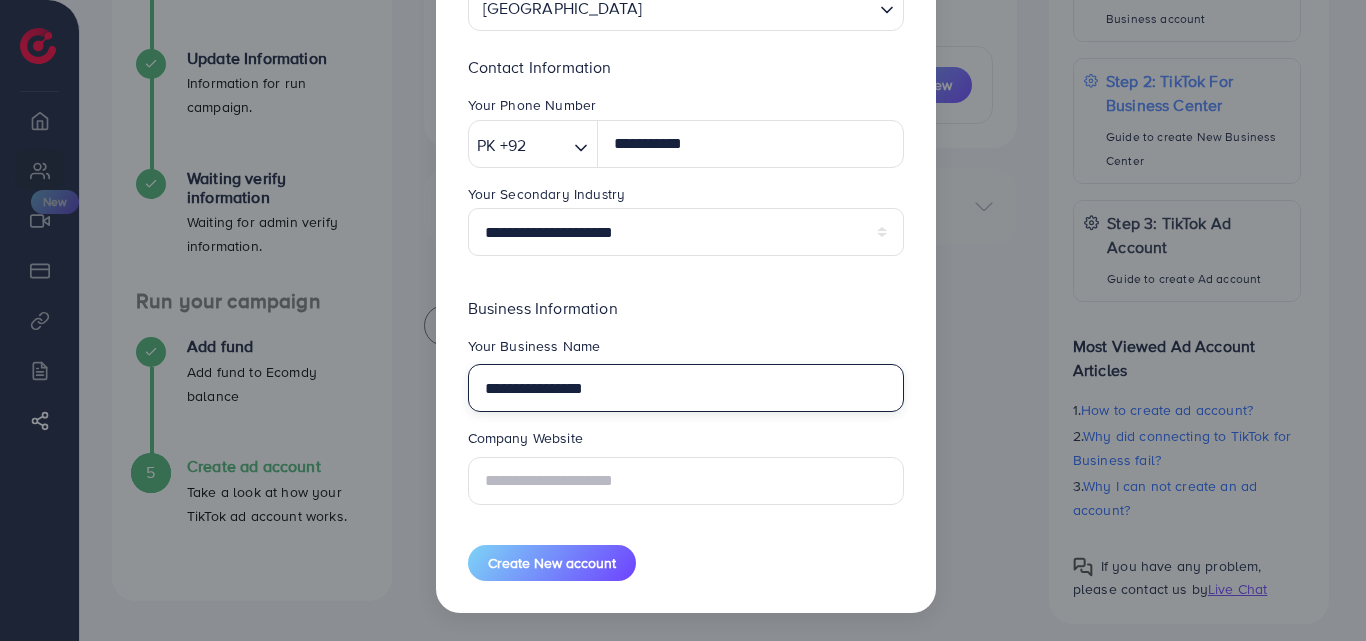 type on "**********" 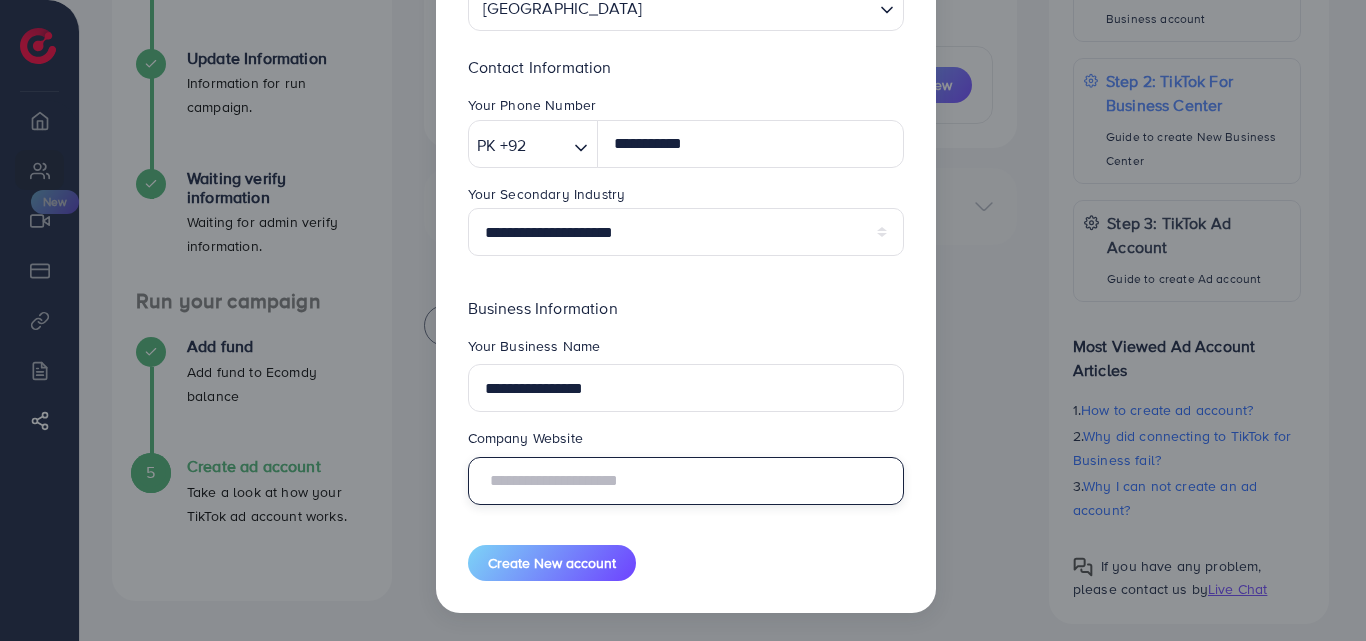 click at bounding box center (686, 481) 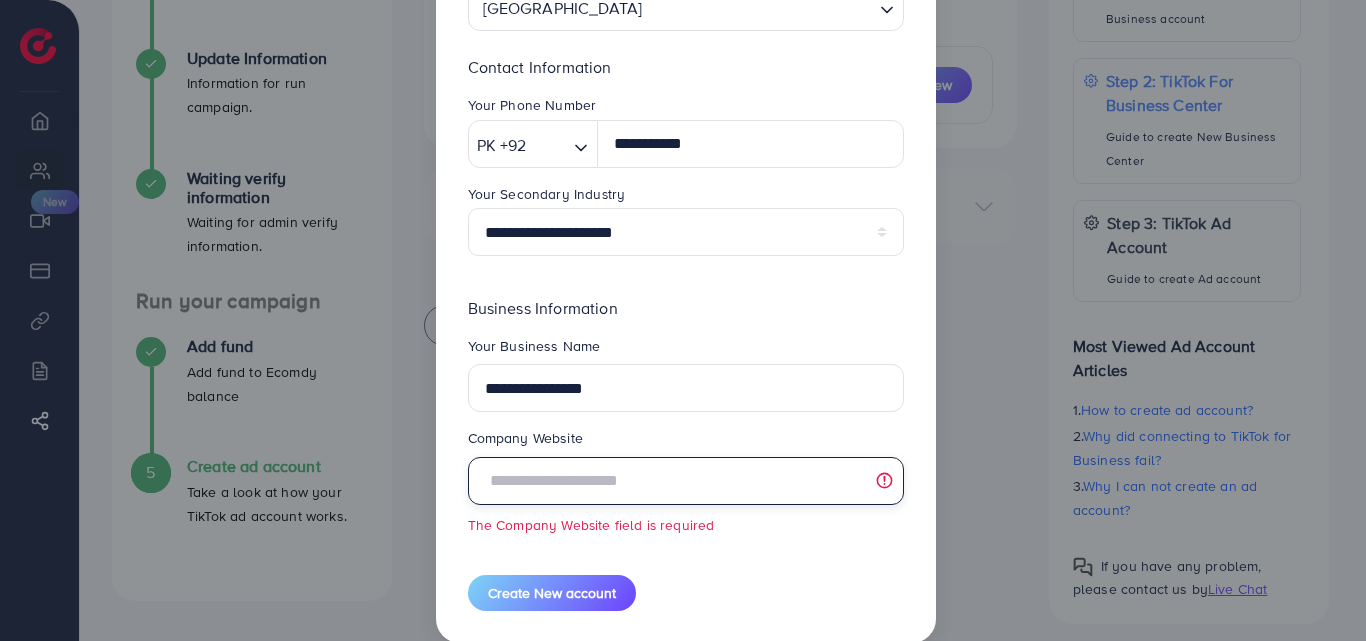 click at bounding box center (686, 481) 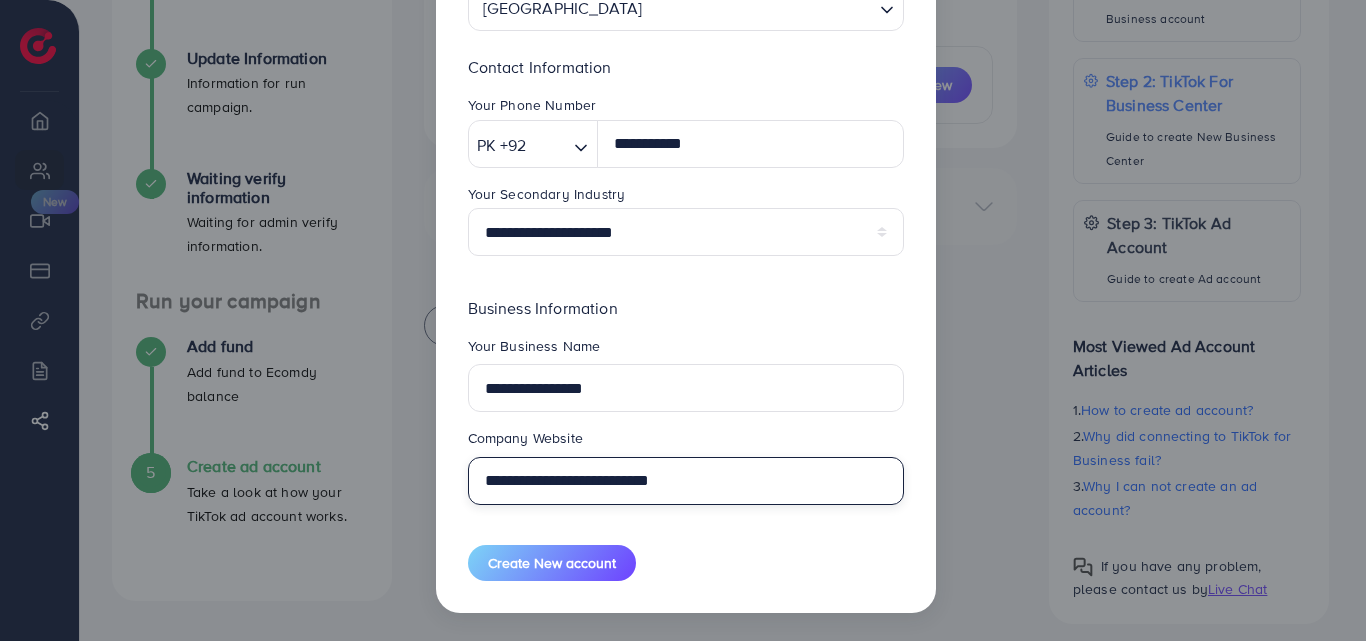 click on "**********" at bounding box center (686, 481) 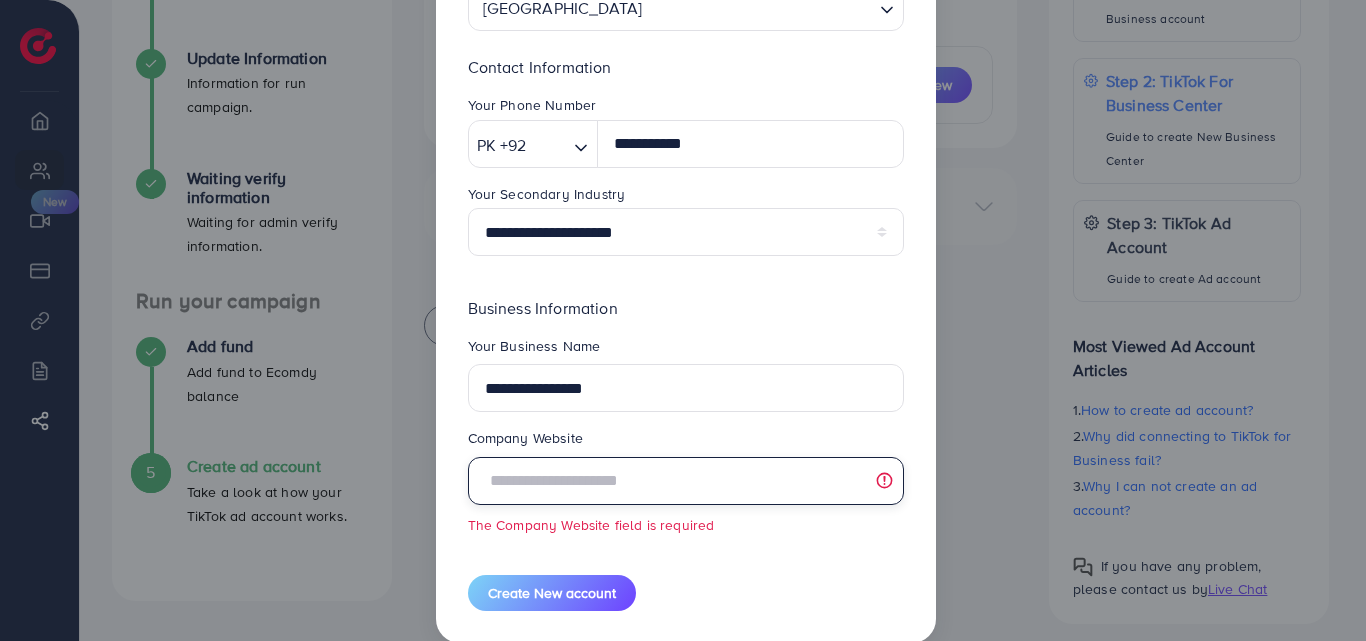 paste on "**********" 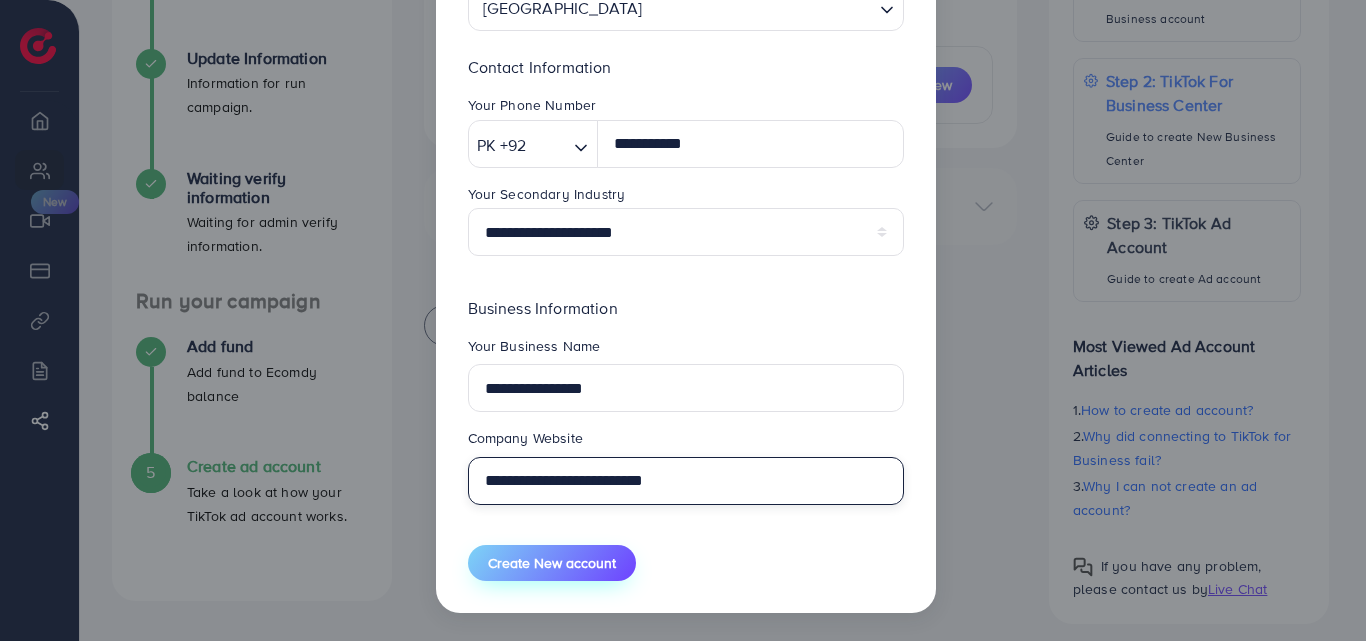 type on "**********" 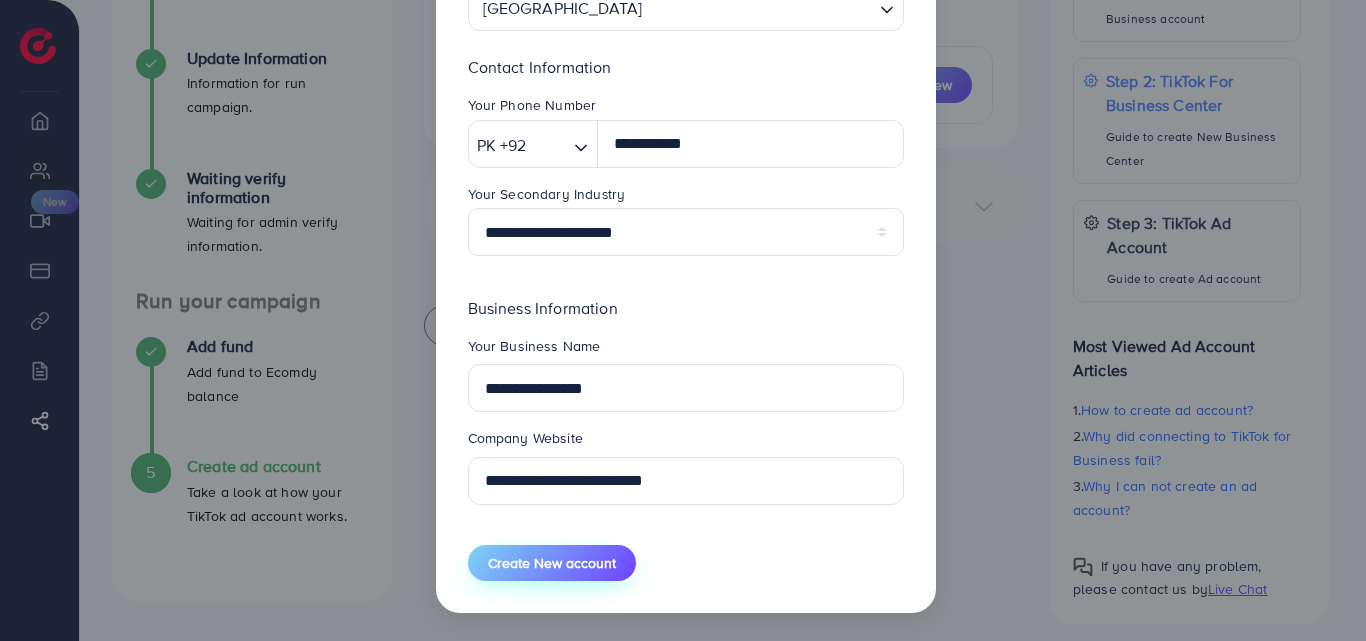 click on "Create New account" at bounding box center [552, 563] 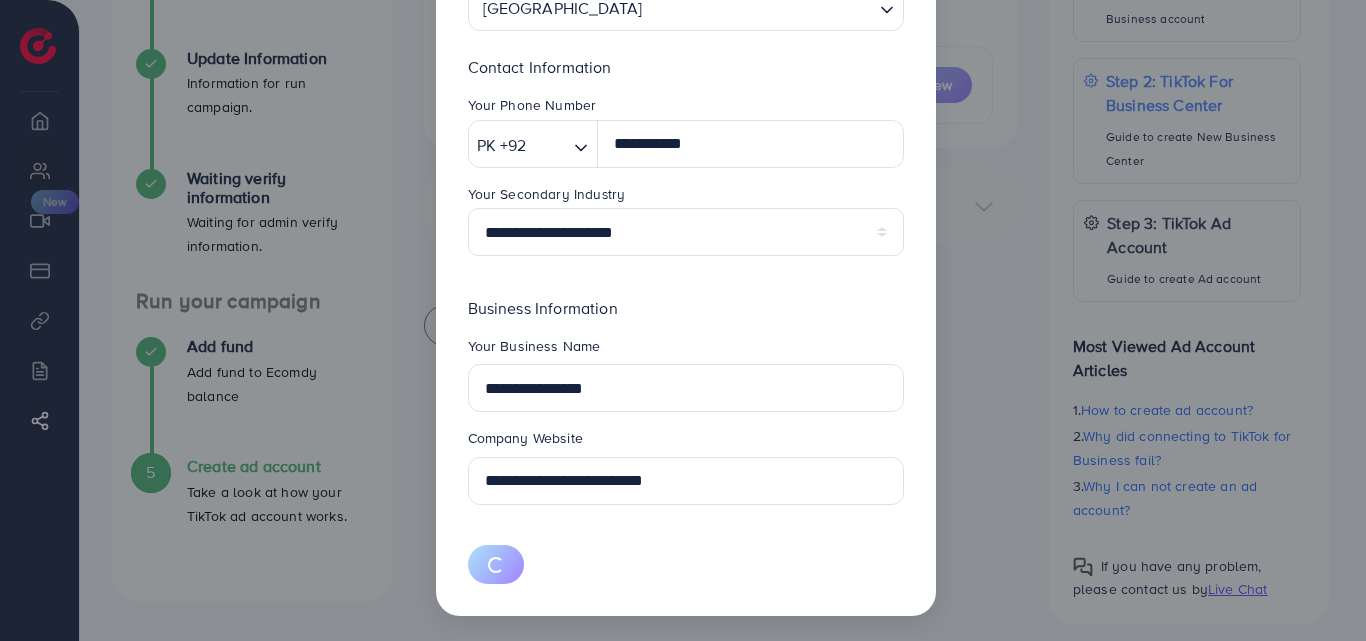 type 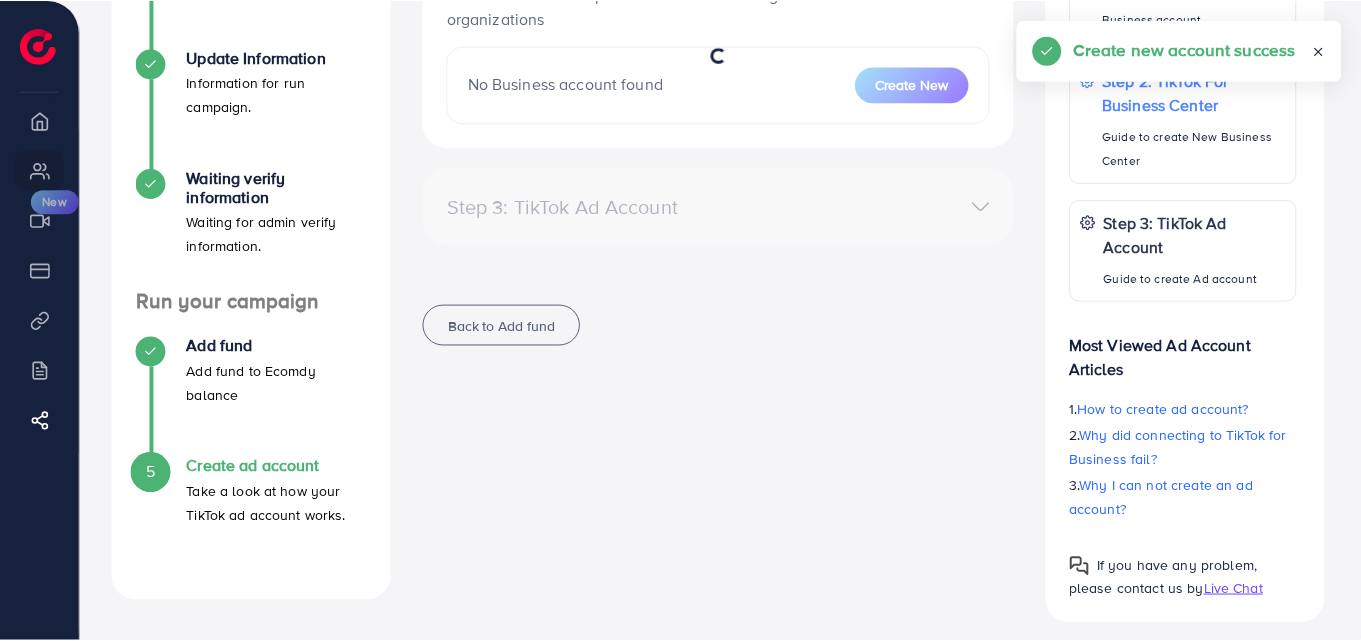 scroll, scrollTop: 197, scrollLeft: 0, axis: vertical 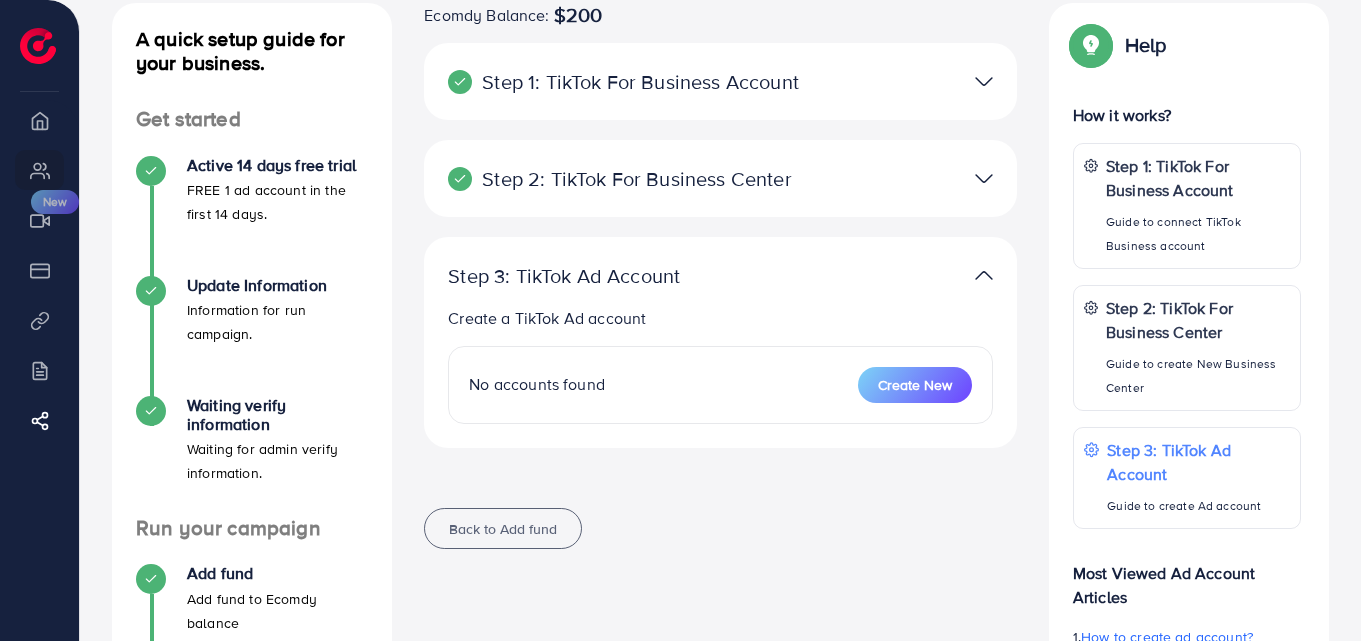 click at bounding box center [984, 178] 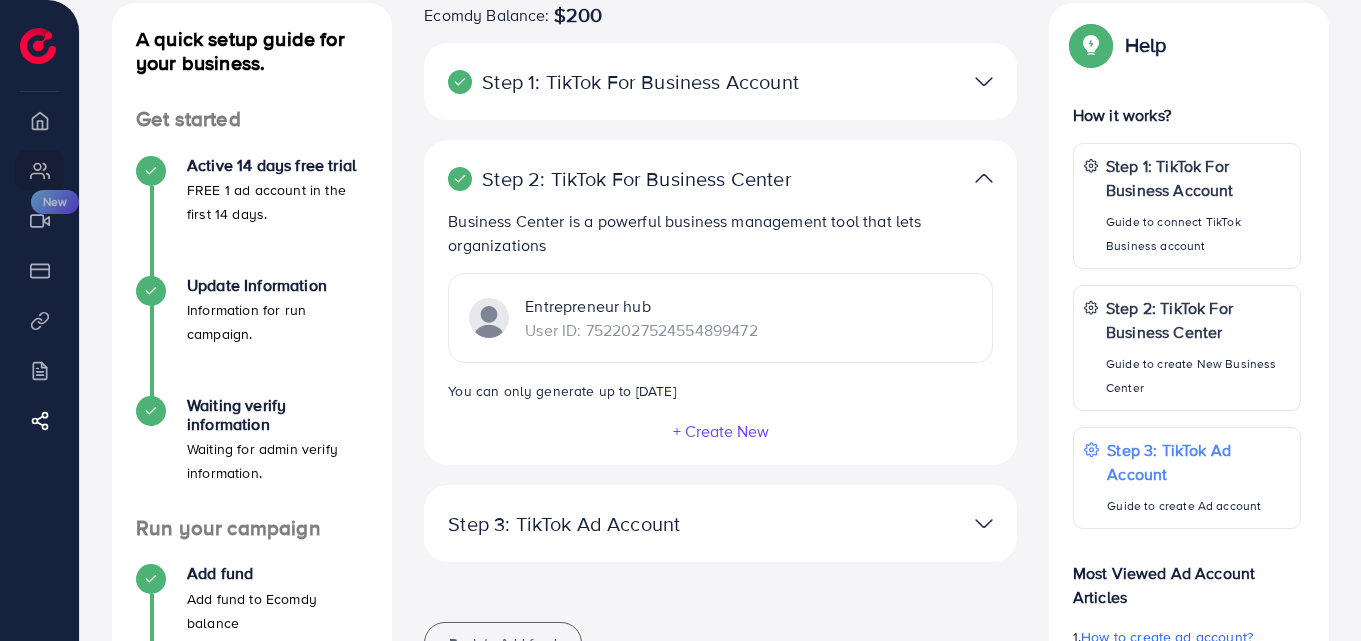 click at bounding box center [984, 178] 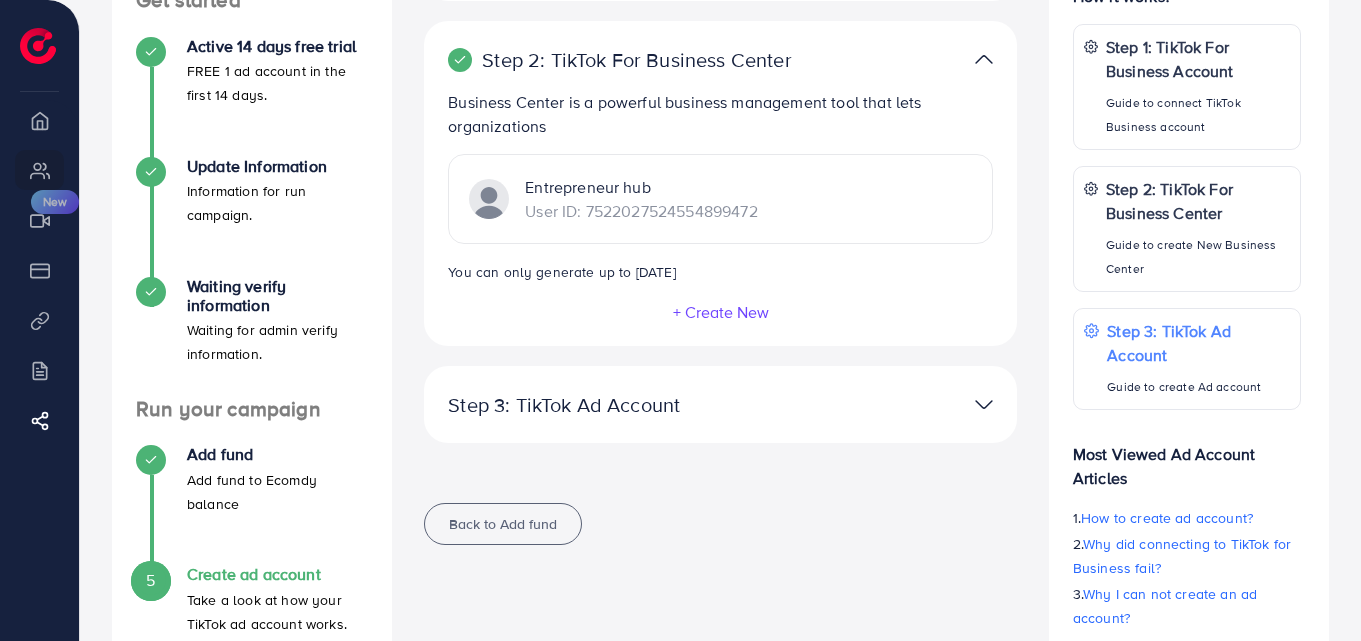 scroll, scrollTop: 265, scrollLeft: 0, axis: vertical 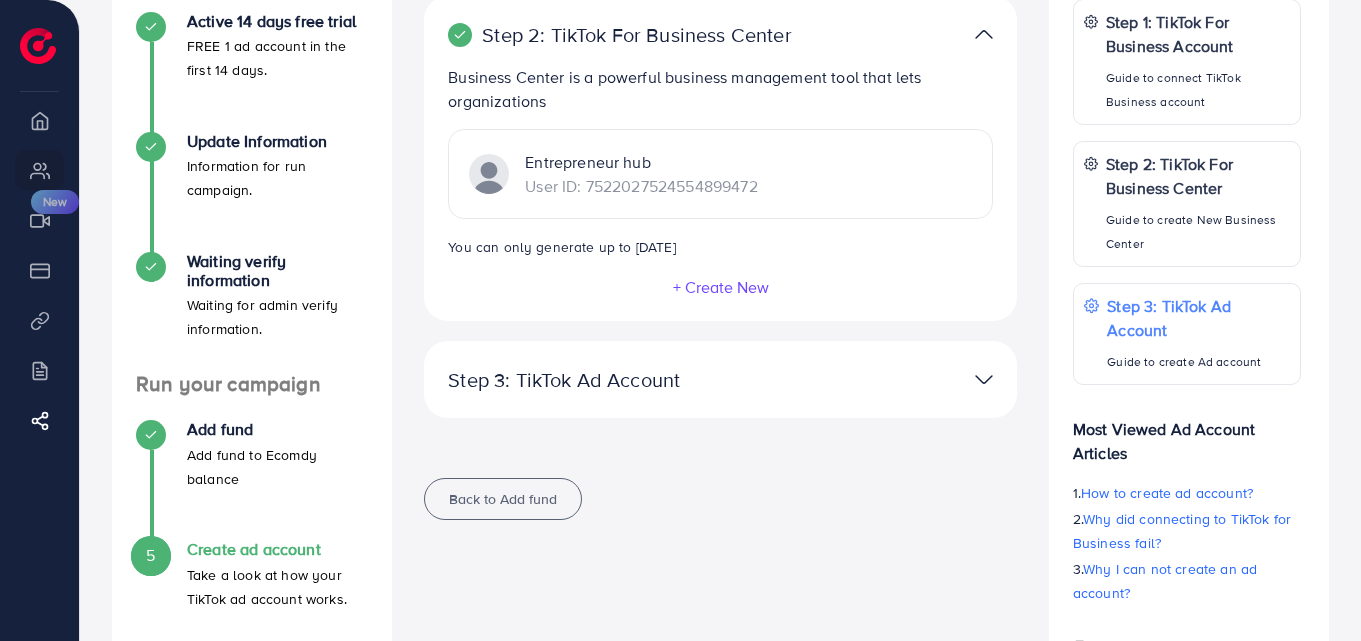 click at bounding box center (984, 379) 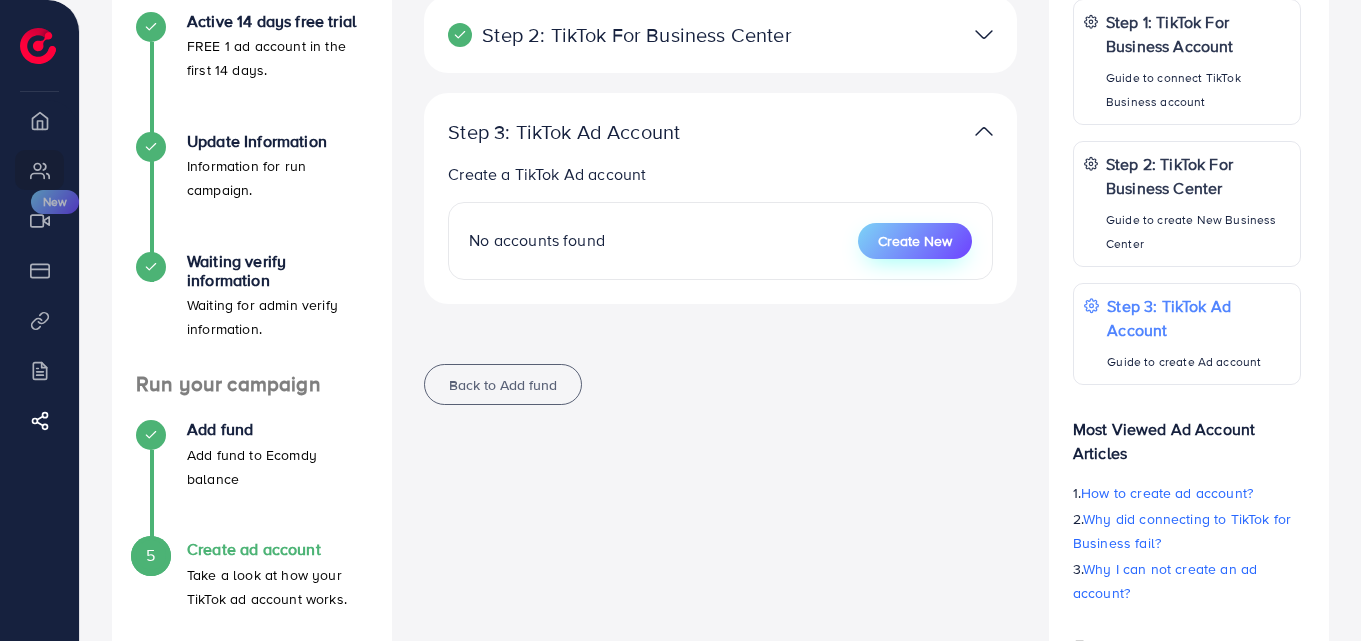 click on "Create New" at bounding box center [915, 241] 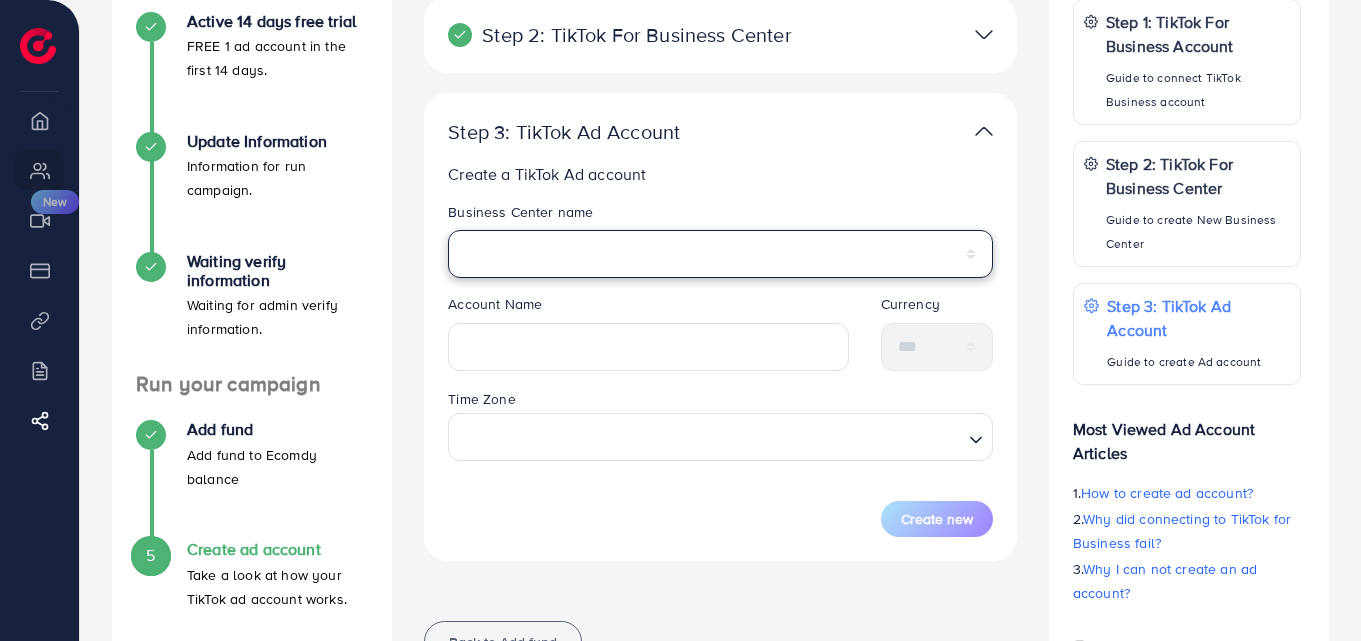 click on "**********" at bounding box center (720, 254) 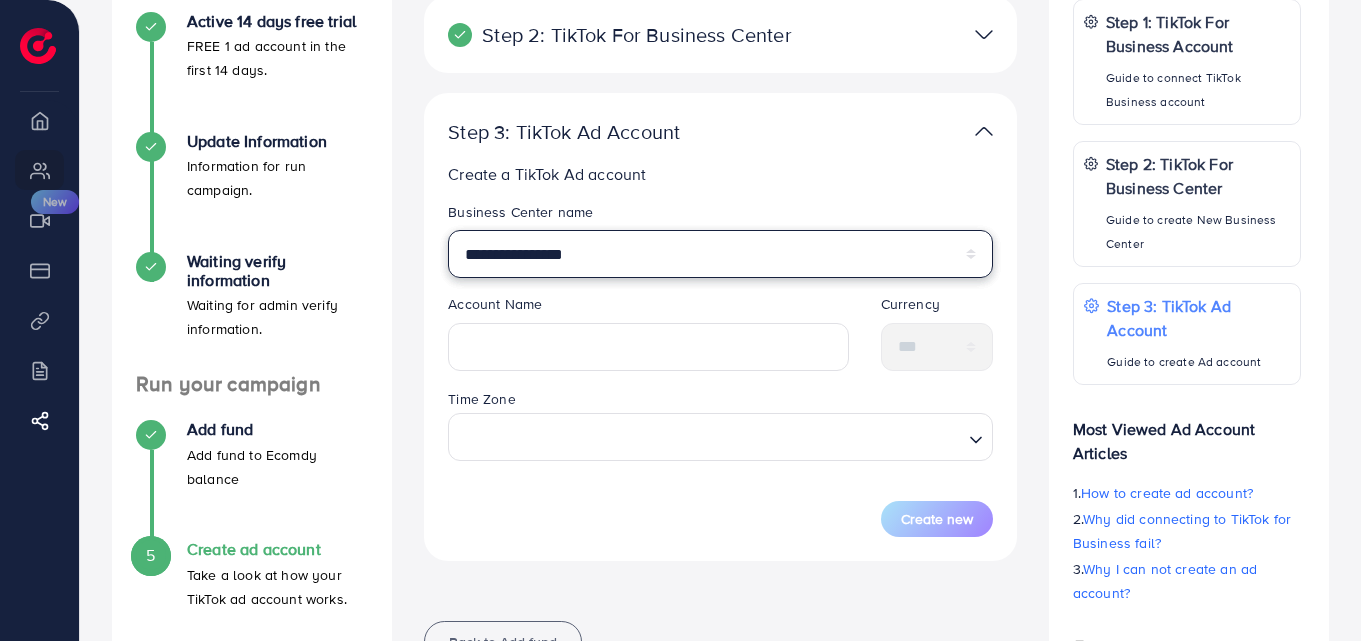 click on "**********" at bounding box center [720, 254] 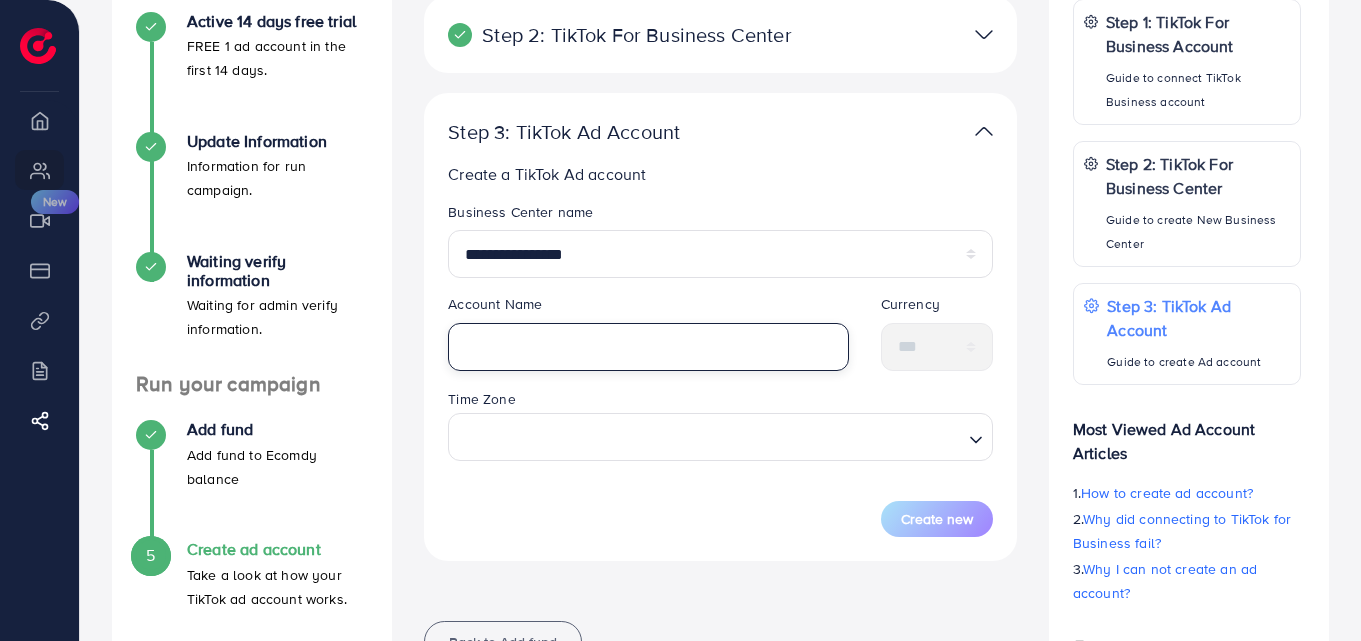 click at bounding box center (648, 347) 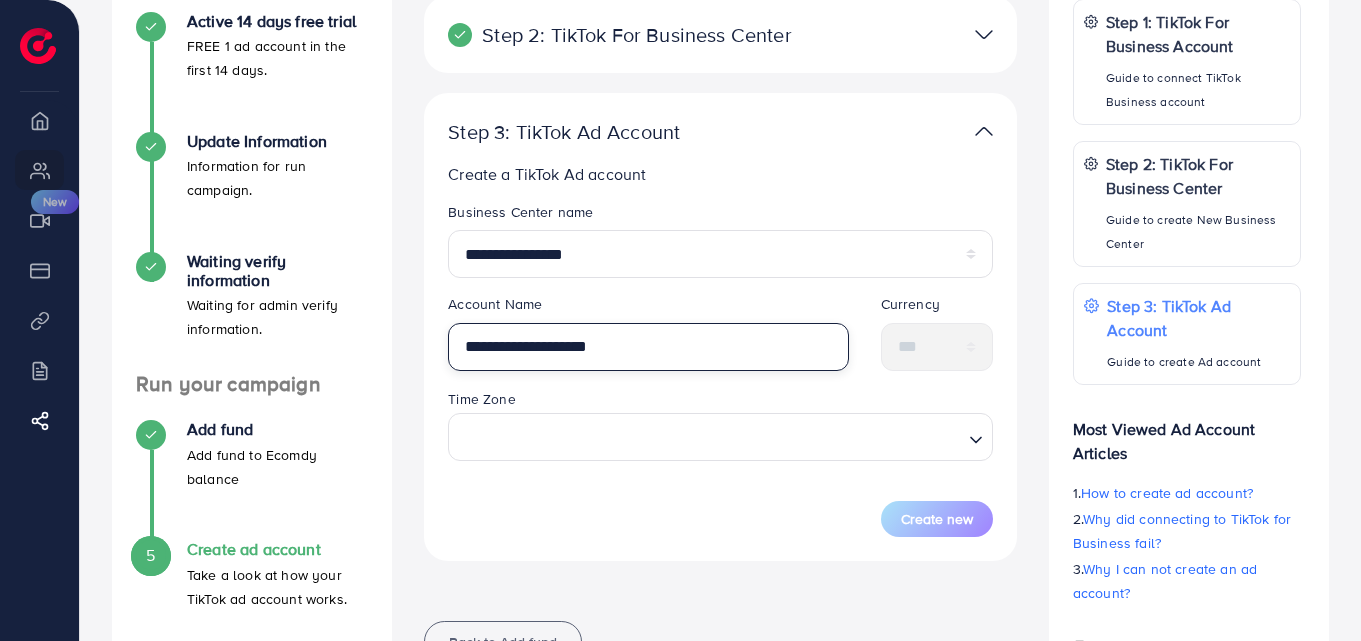 type on "**********" 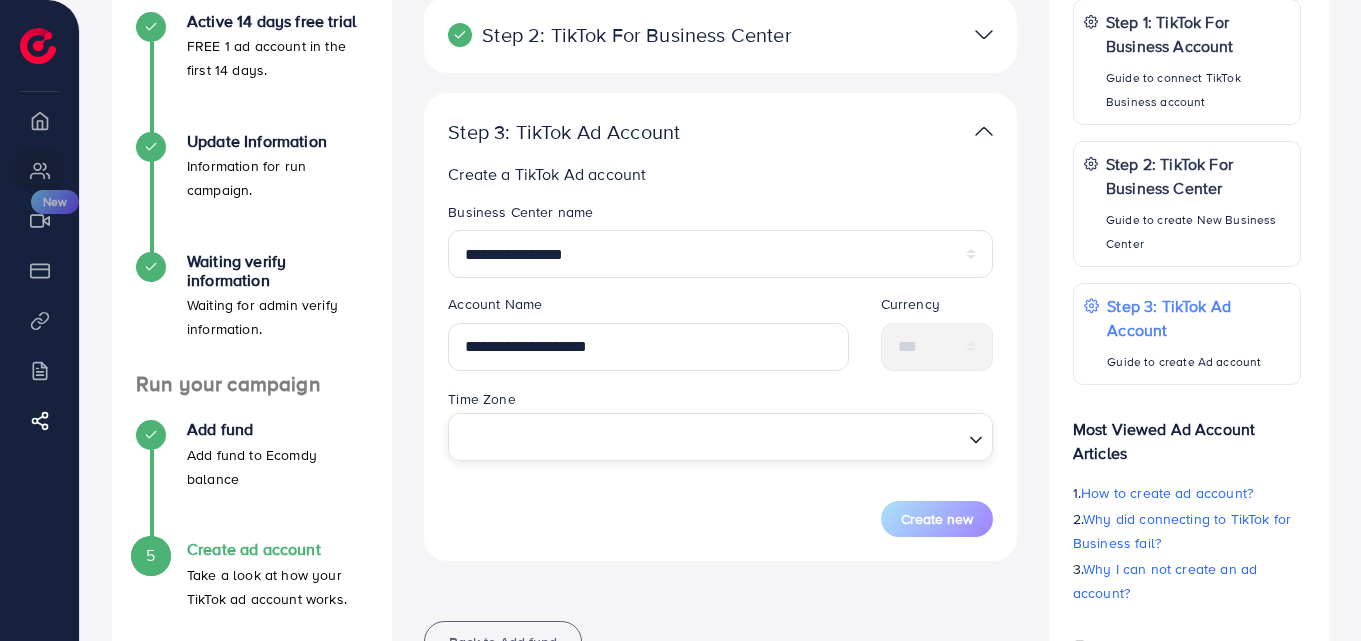 click at bounding box center (709, 437) 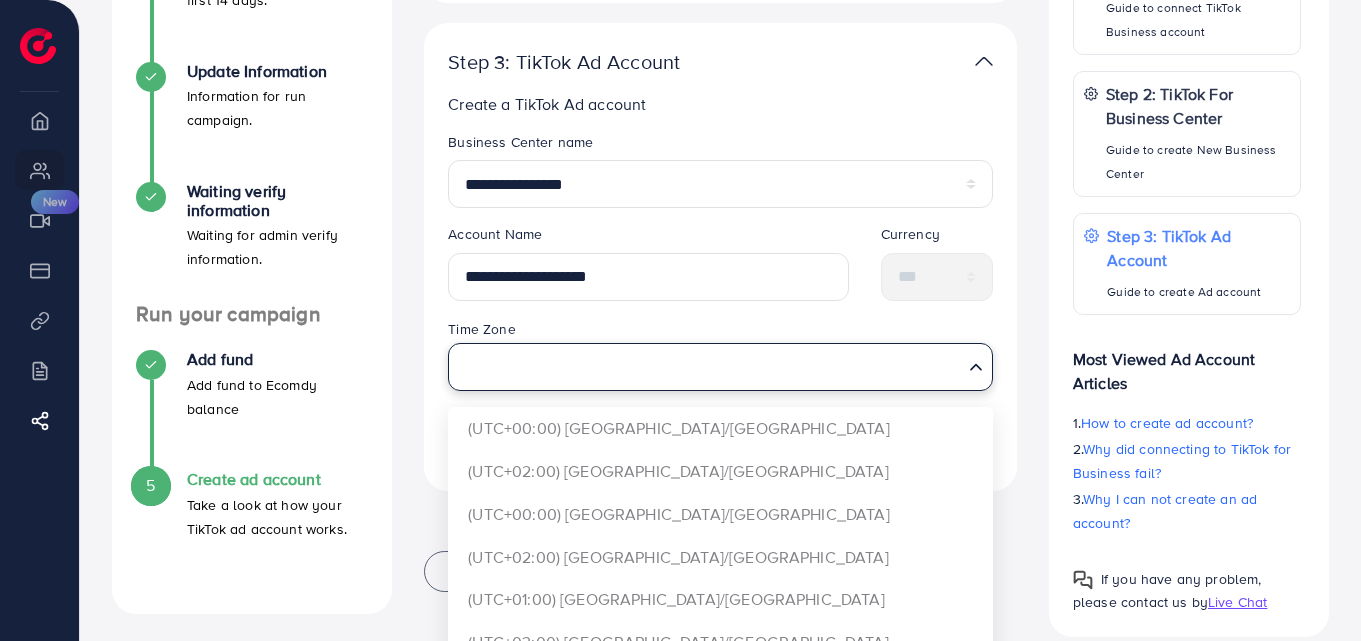 scroll, scrollTop: 336, scrollLeft: 0, axis: vertical 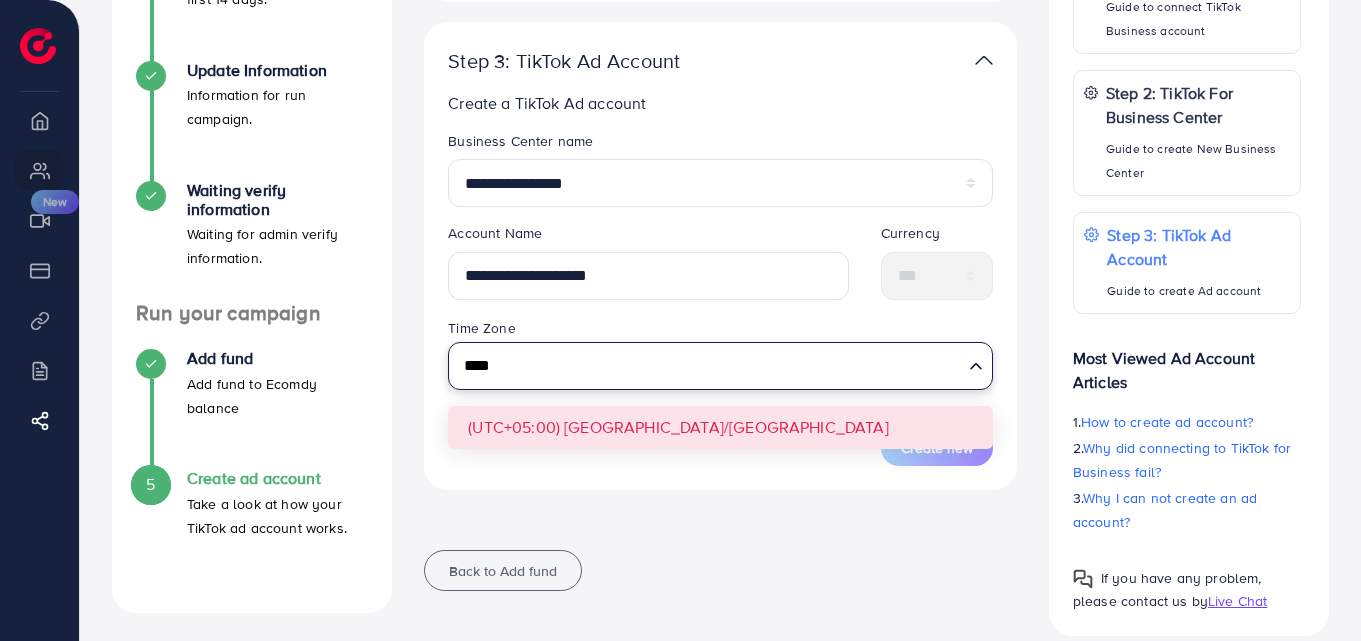 type on "****" 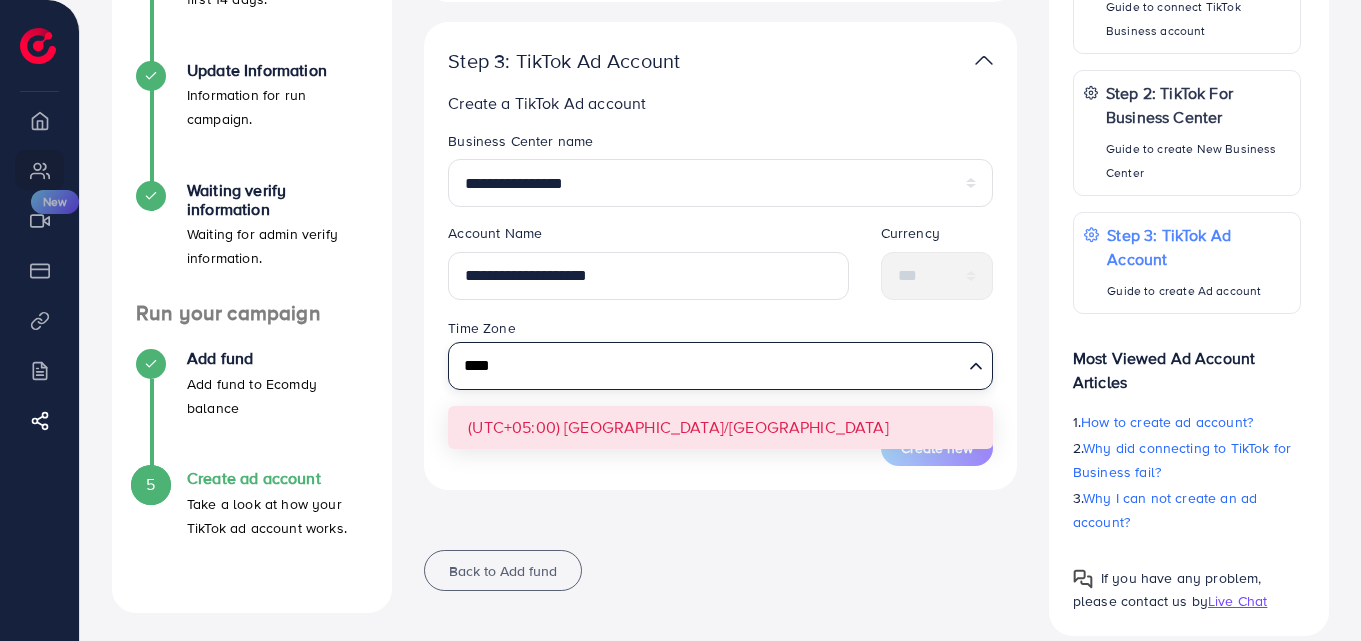 type 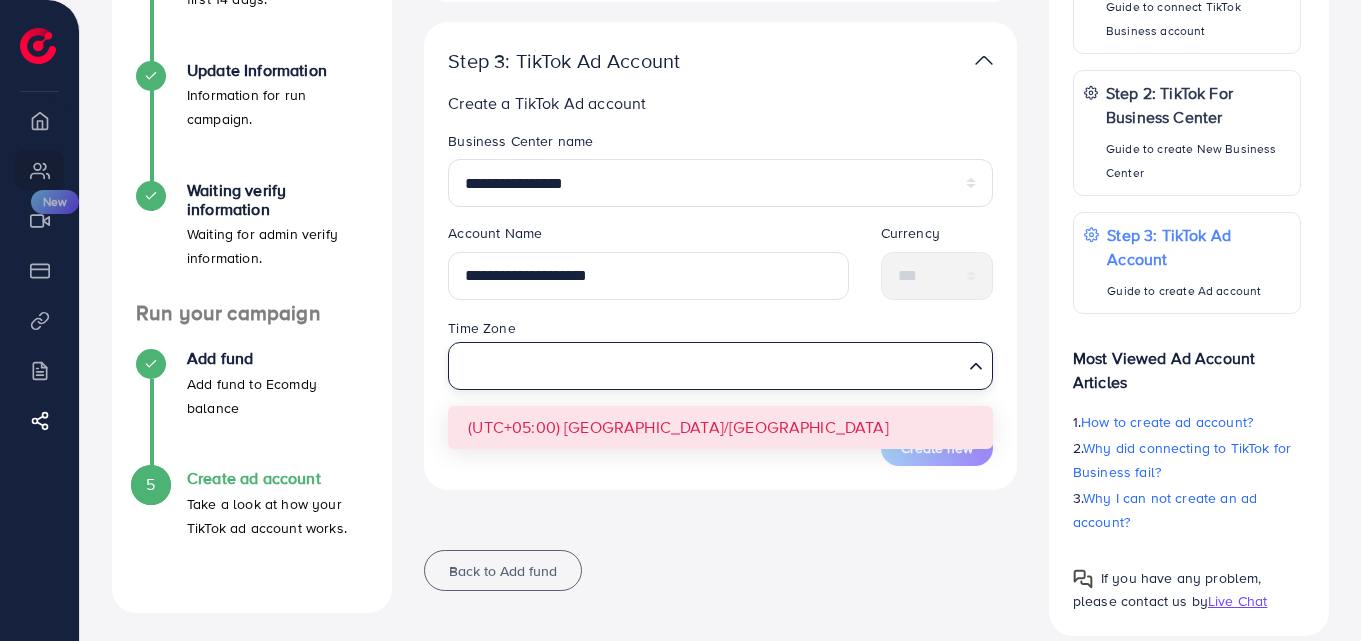 click on "**********" at bounding box center (720, 298) 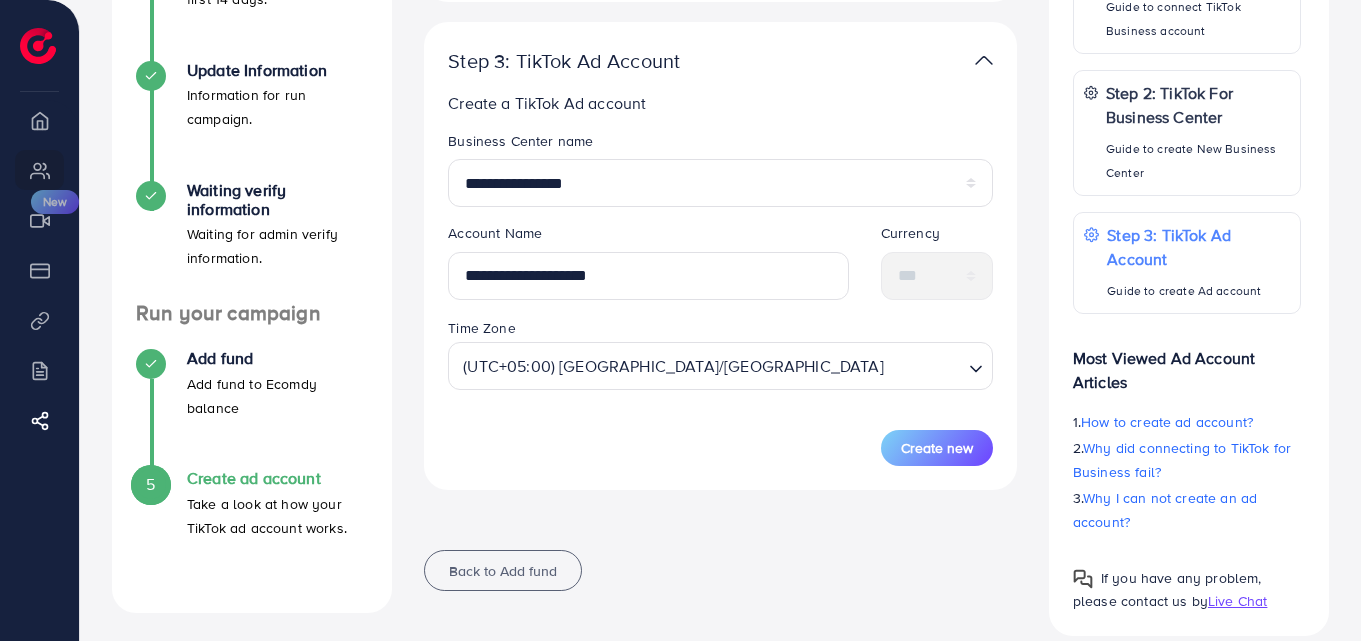 click on "**********" at bounding box center [720, 201] 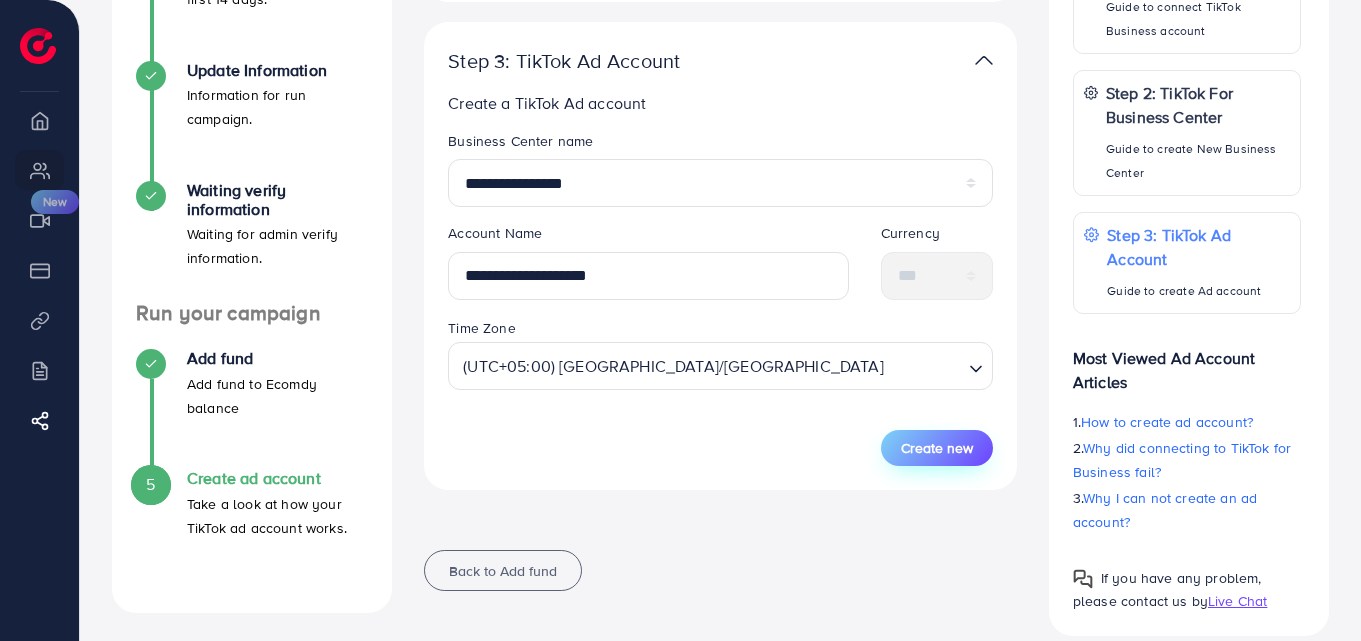 click on "Create new" at bounding box center [937, 448] 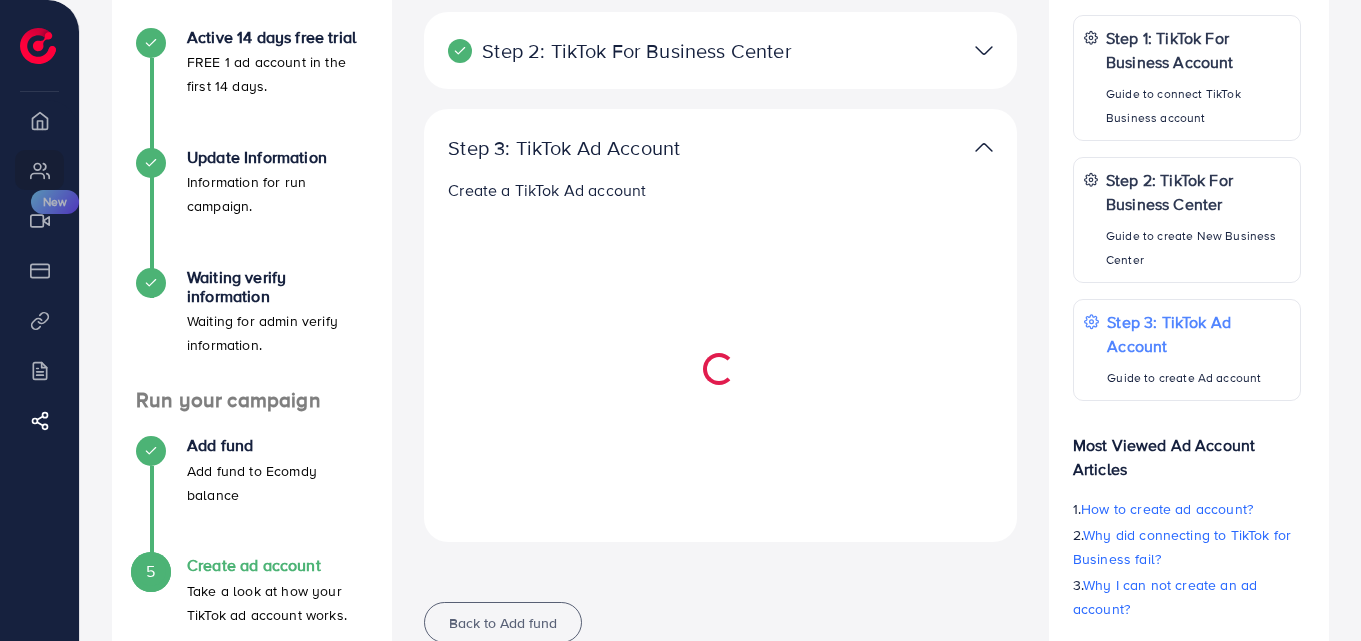 scroll, scrollTop: 241, scrollLeft: 0, axis: vertical 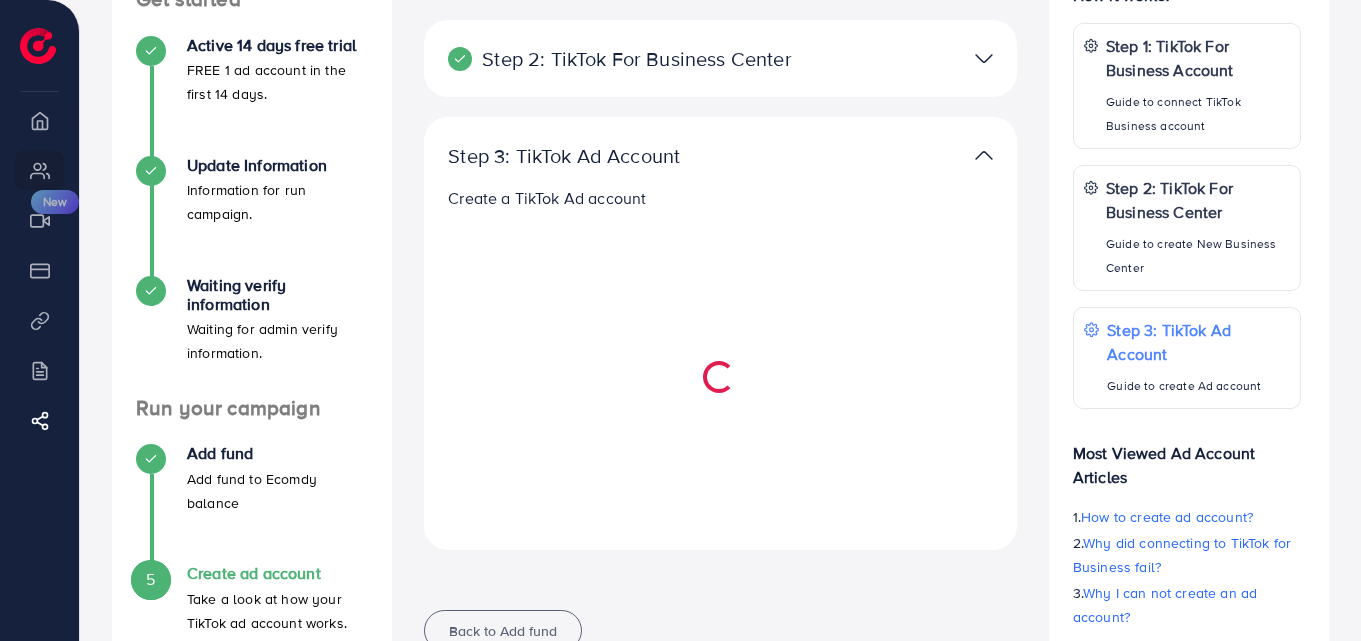 select 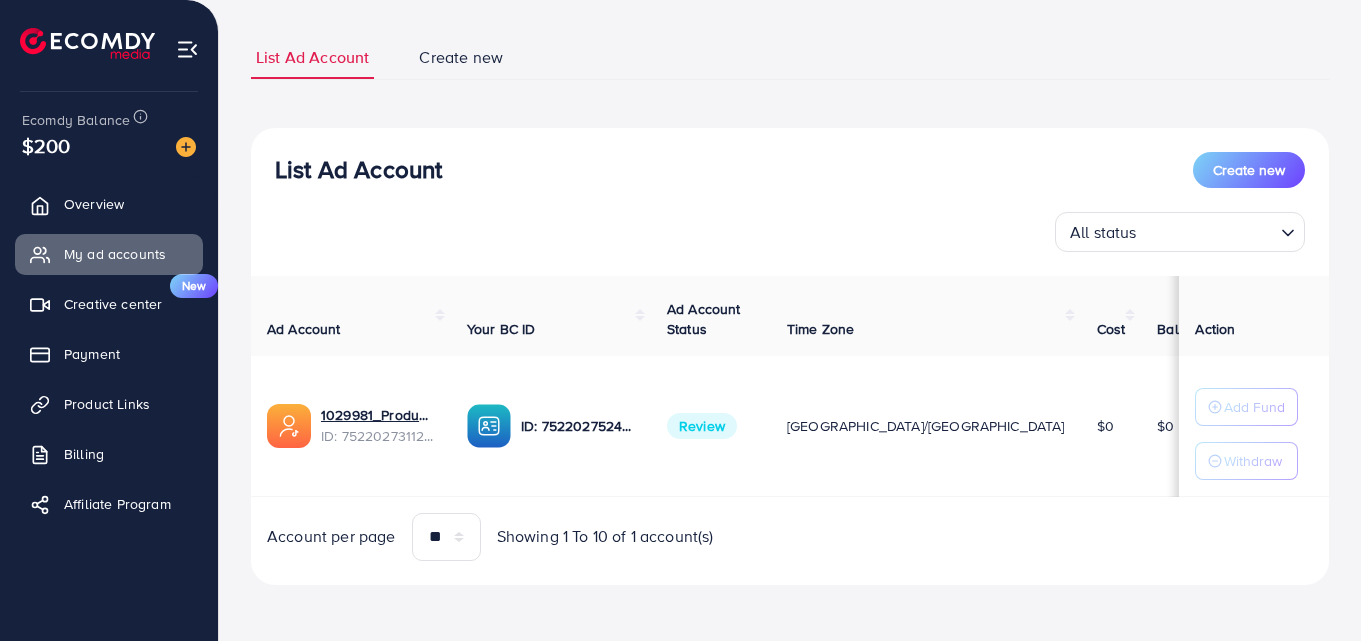 scroll, scrollTop: 117, scrollLeft: 0, axis: vertical 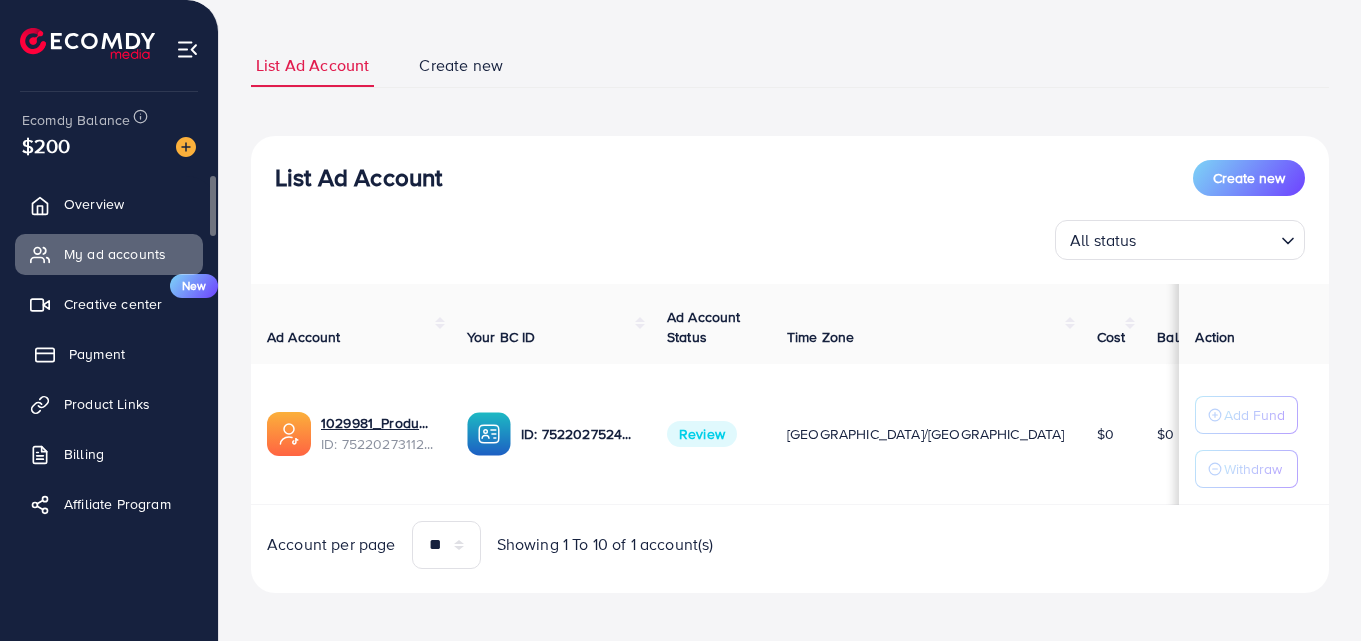 click on "Payment" at bounding box center [97, 354] 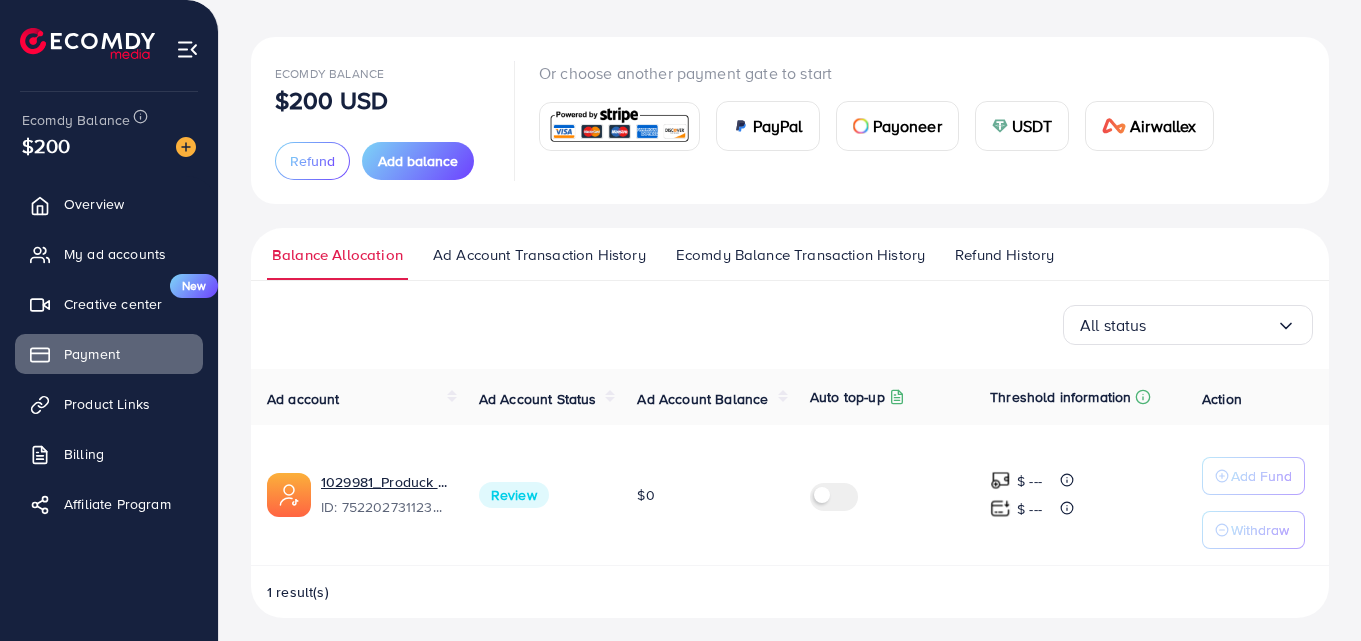 scroll, scrollTop: 96, scrollLeft: 0, axis: vertical 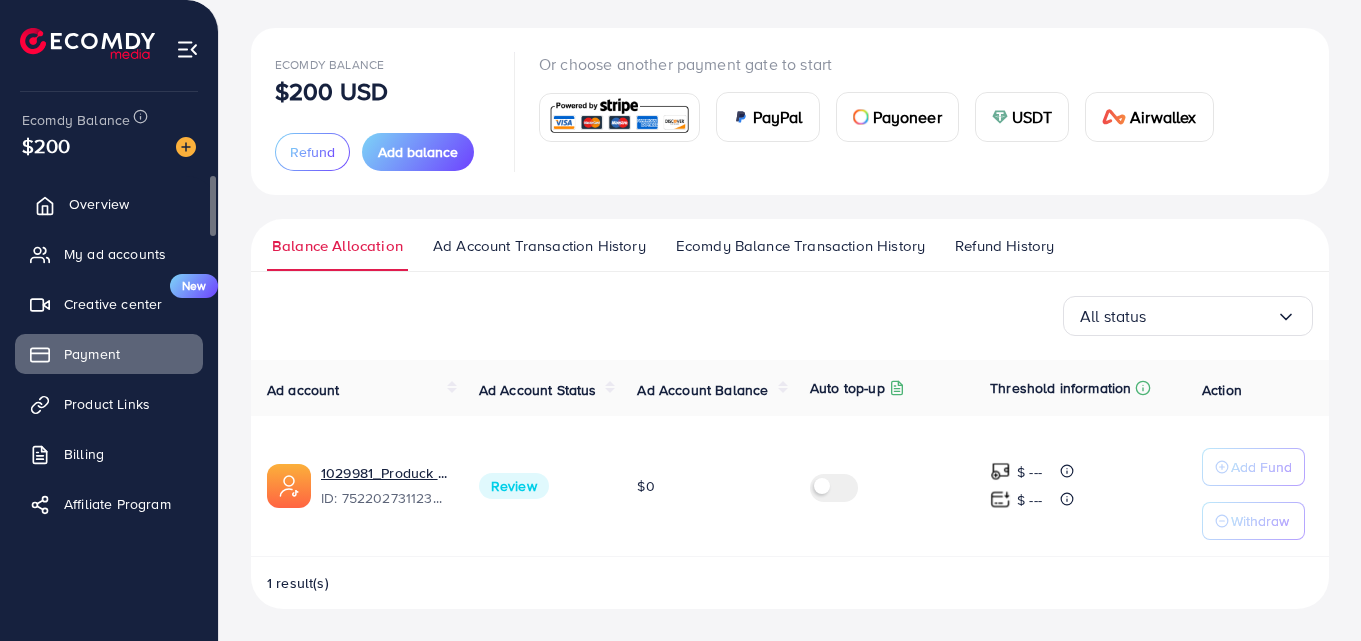 click on "Overview" at bounding box center (109, 204) 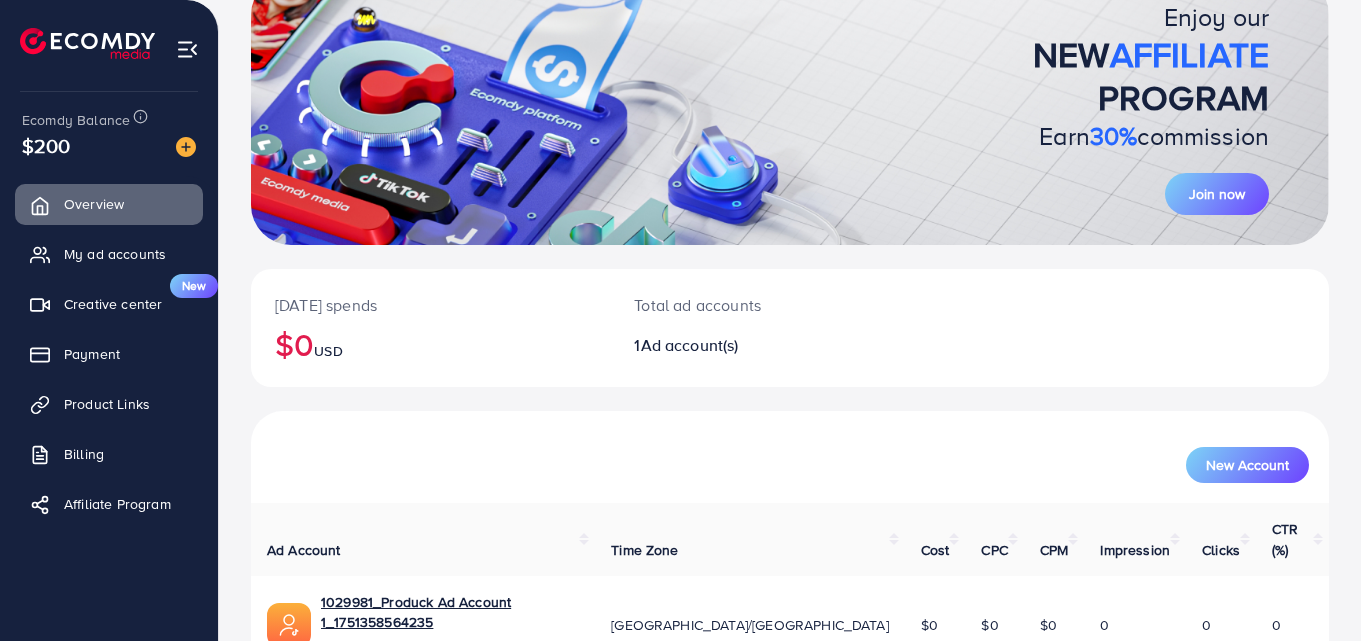 scroll, scrollTop: 227, scrollLeft: 0, axis: vertical 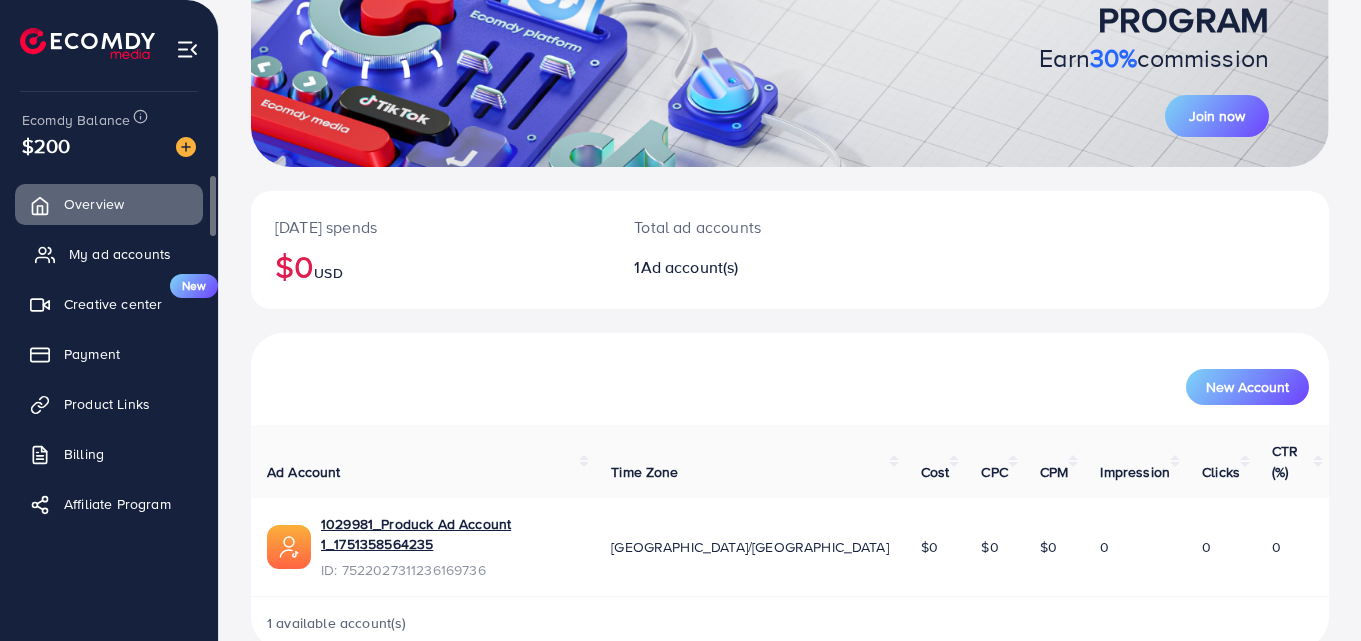 click on "My ad accounts" at bounding box center (120, 254) 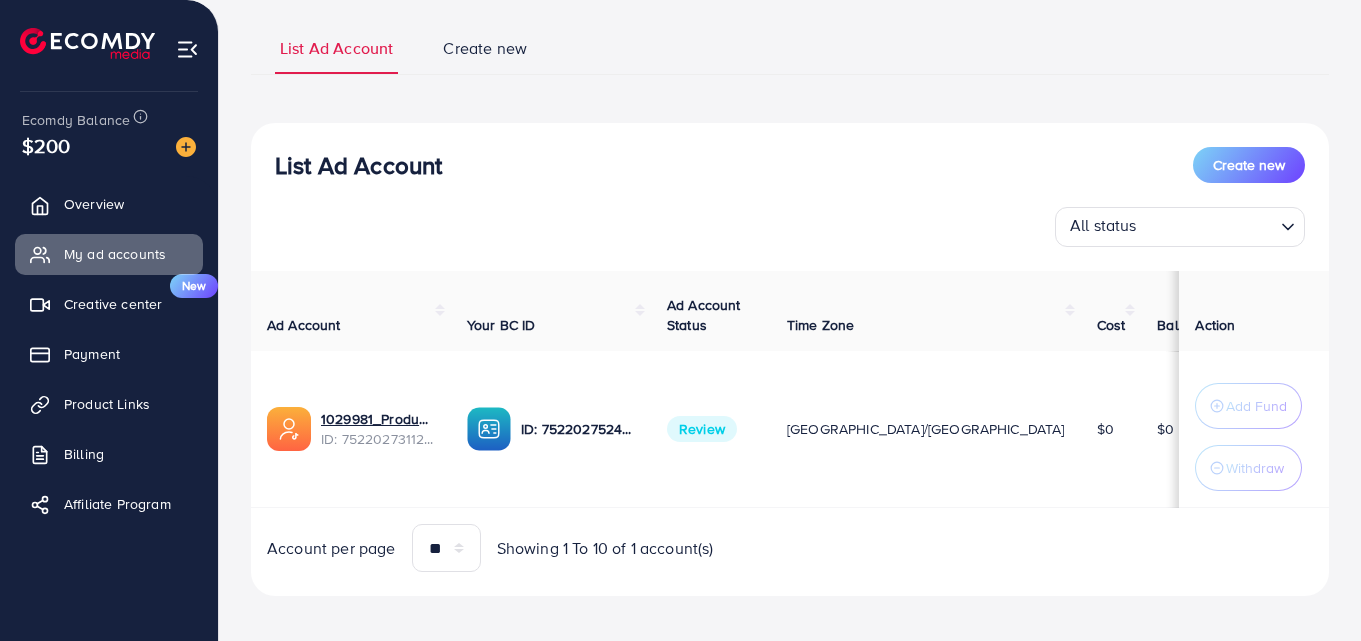 scroll, scrollTop: 130, scrollLeft: 0, axis: vertical 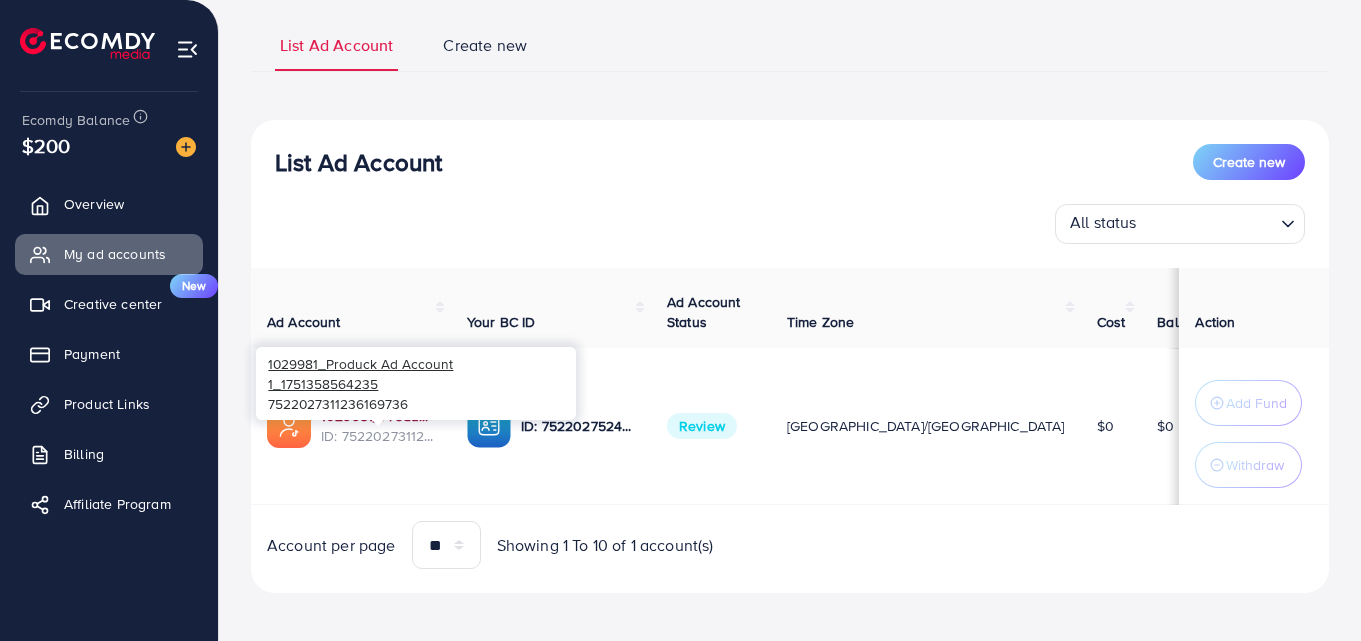 click on "1029981_Produck Ad Account 1_1751358564235" at bounding box center (378, 416) 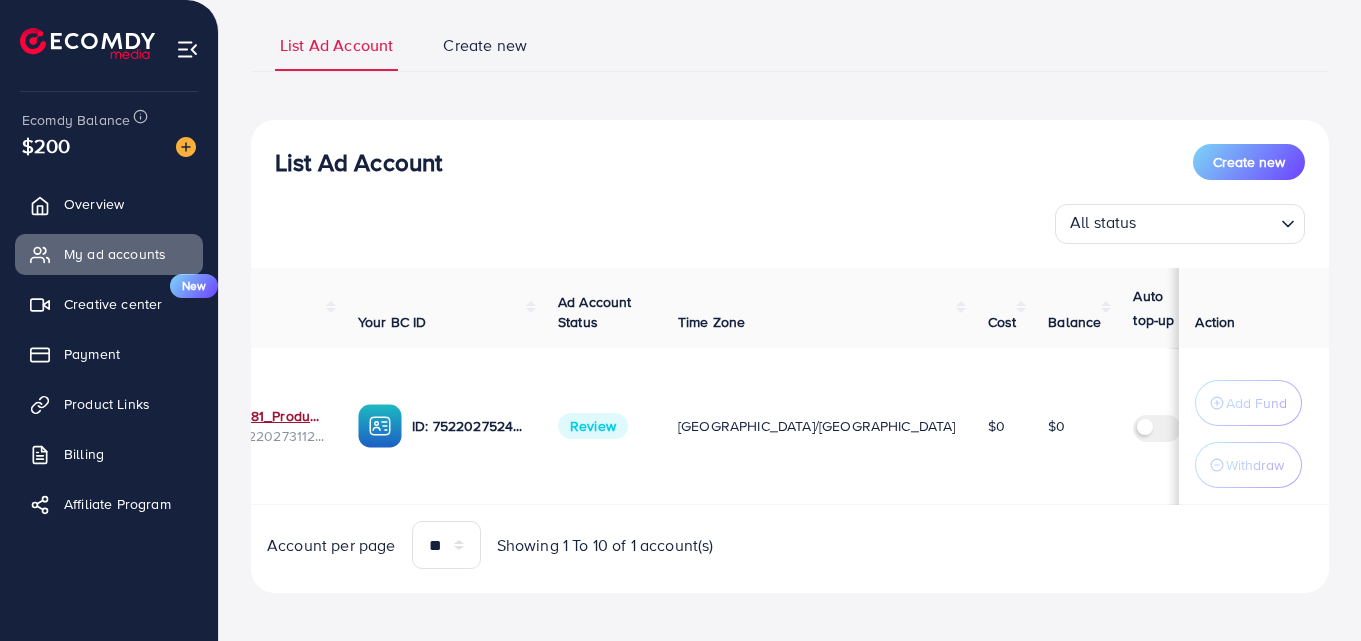 scroll, scrollTop: 0, scrollLeft: 0, axis: both 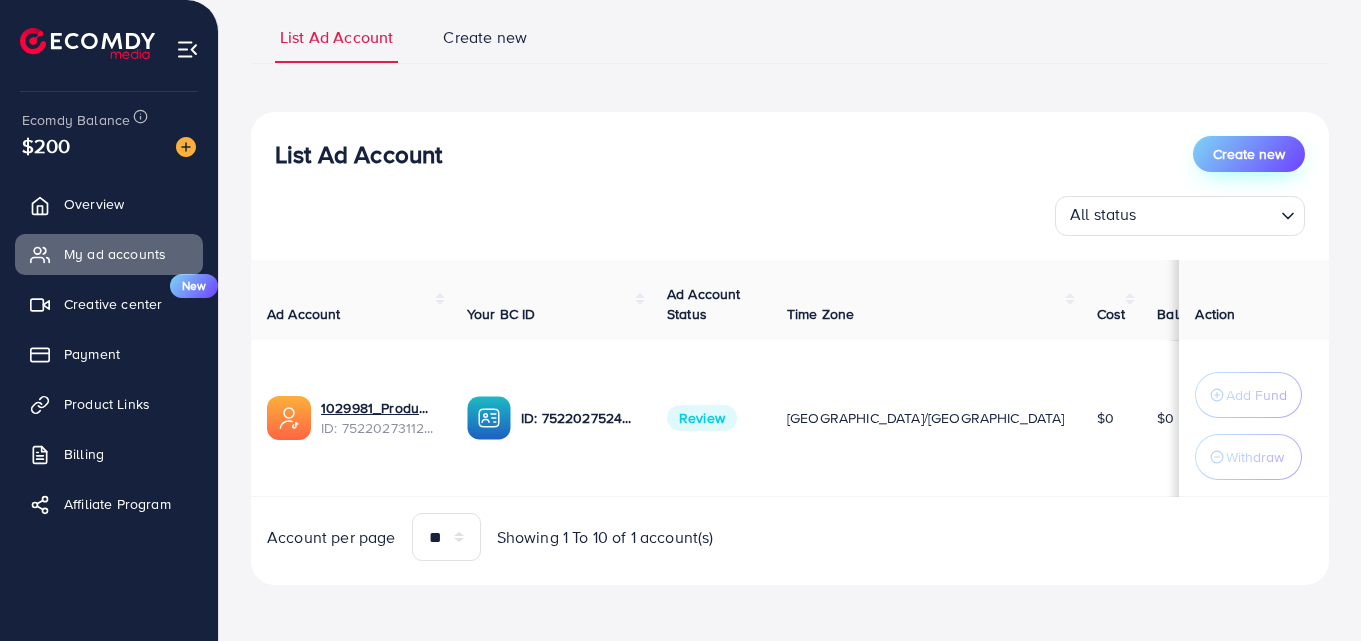 click on "Create new" at bounding box center (1249, 154) 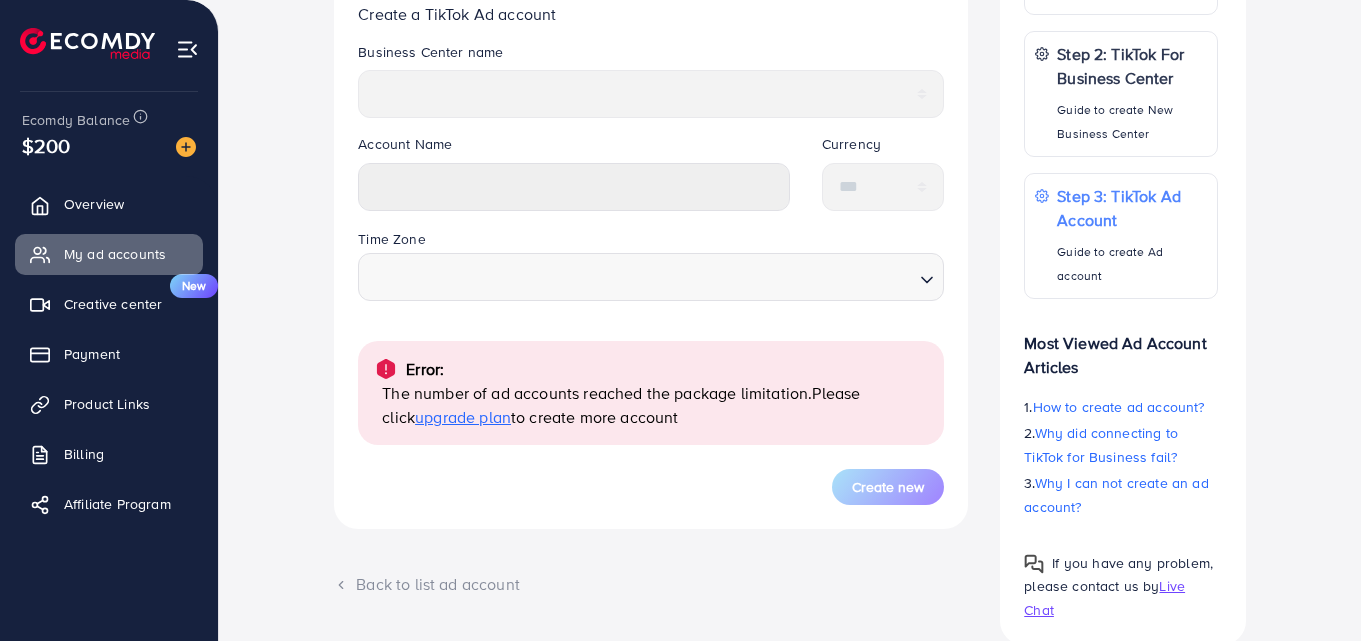 scroll, scrollTop: 570, scrollLeft: 0, axis: vertical 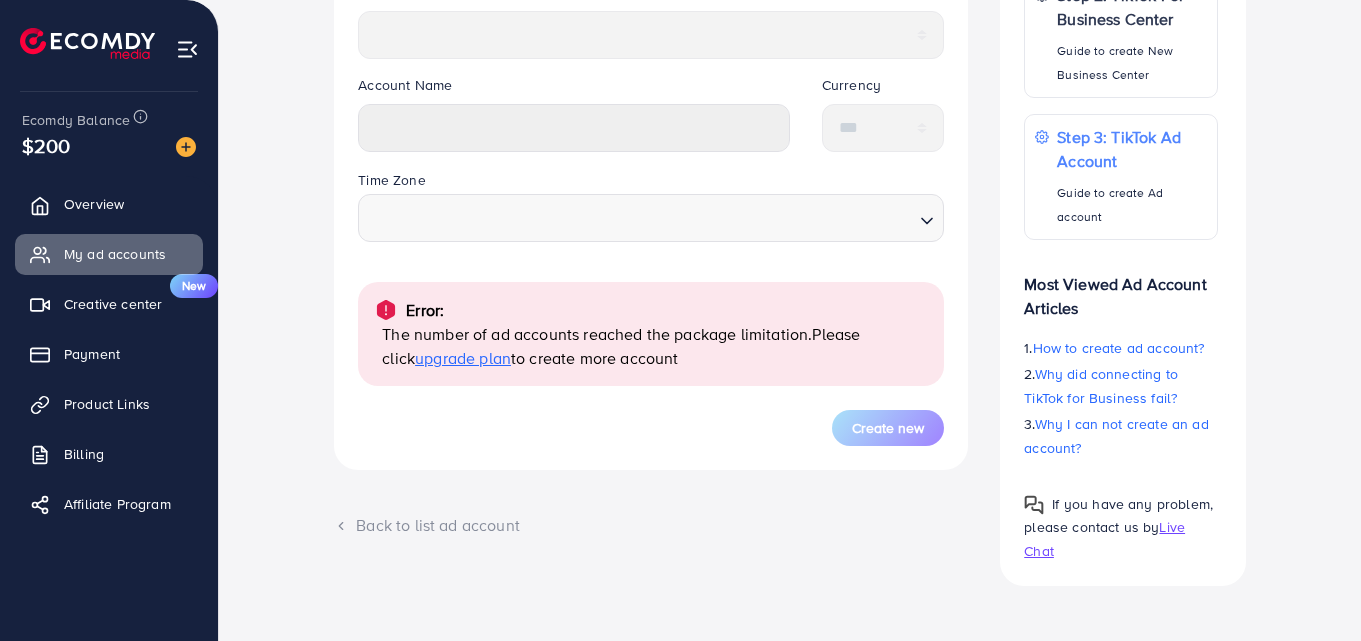 click on "upgrade plan" at bounding box center [463, 358] 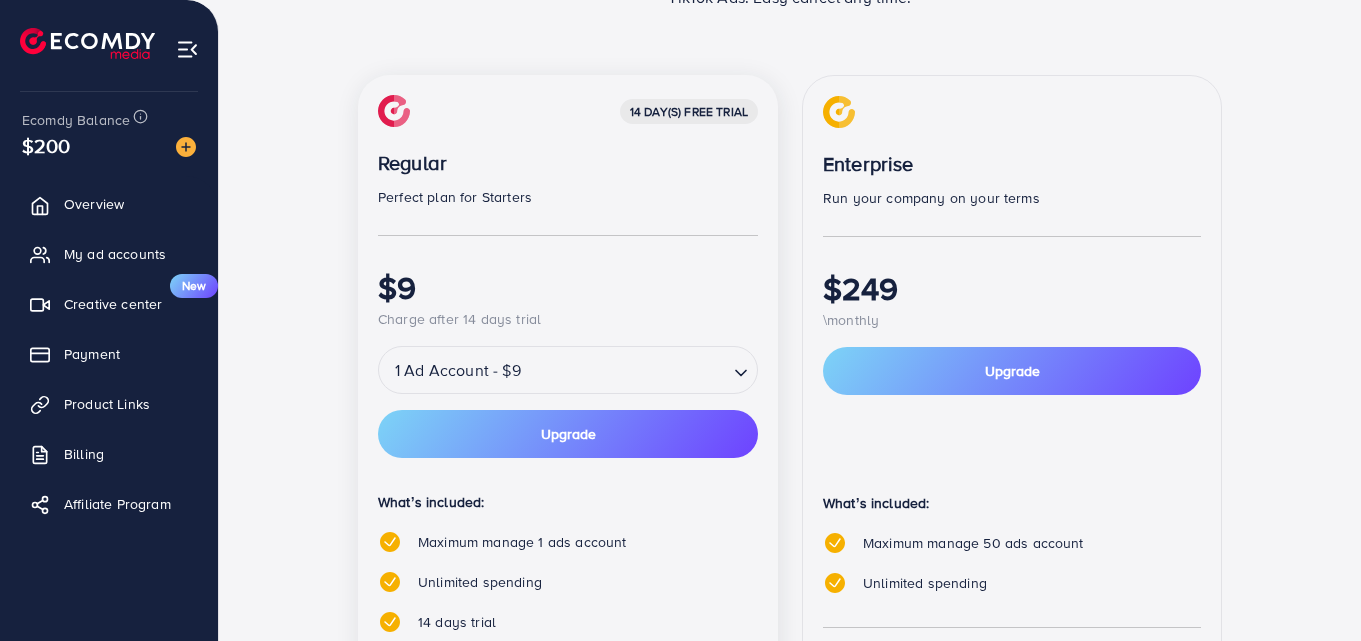 scroll, scrollTop: 222, scrollLeft: 0, axis: vertical 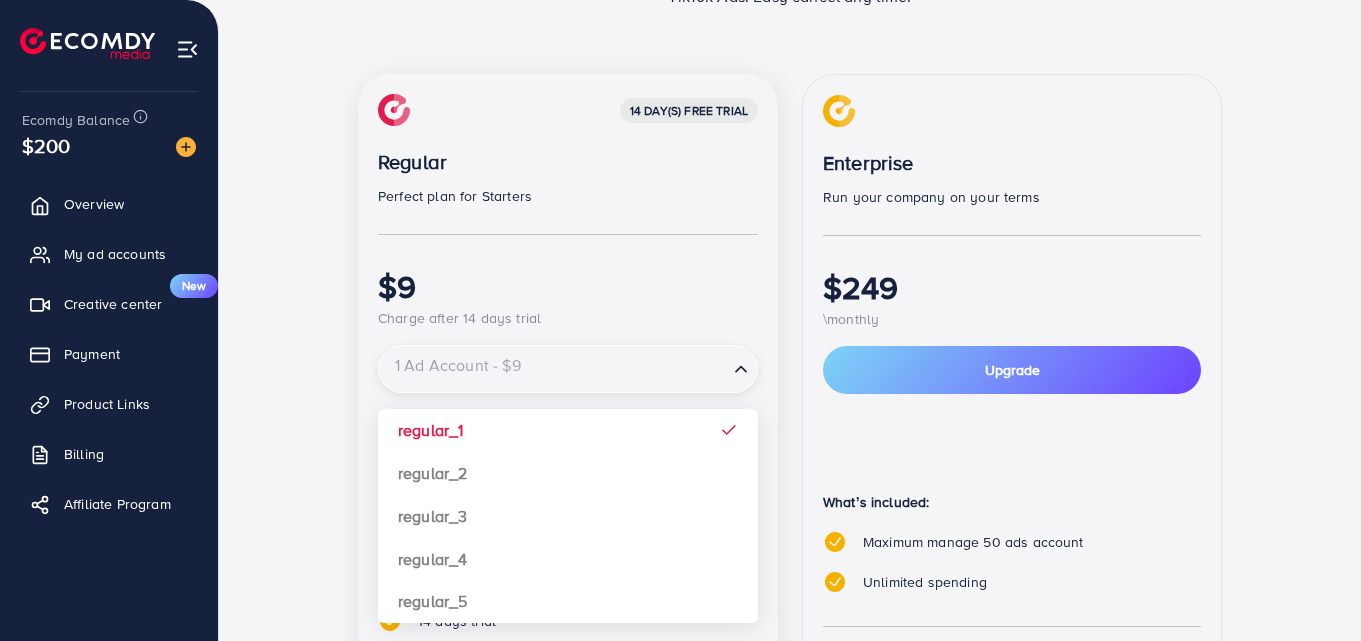 click at bounding box center [553, 369] 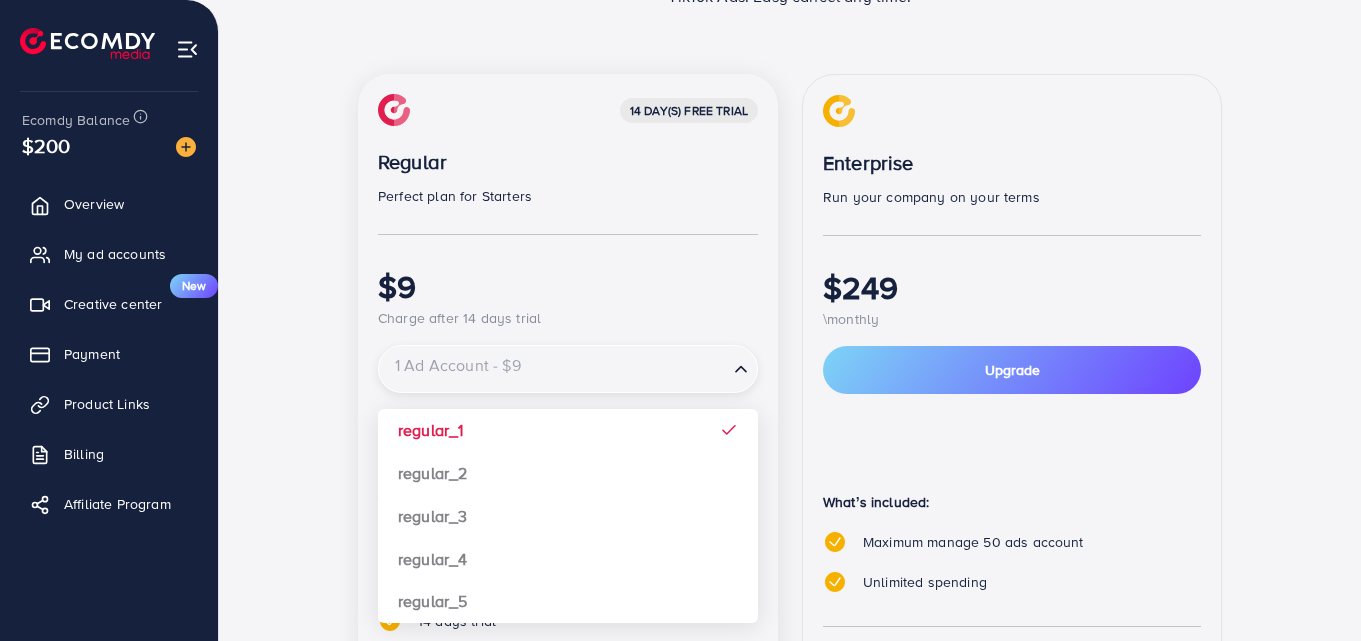 click at bounding box center [553, 369] 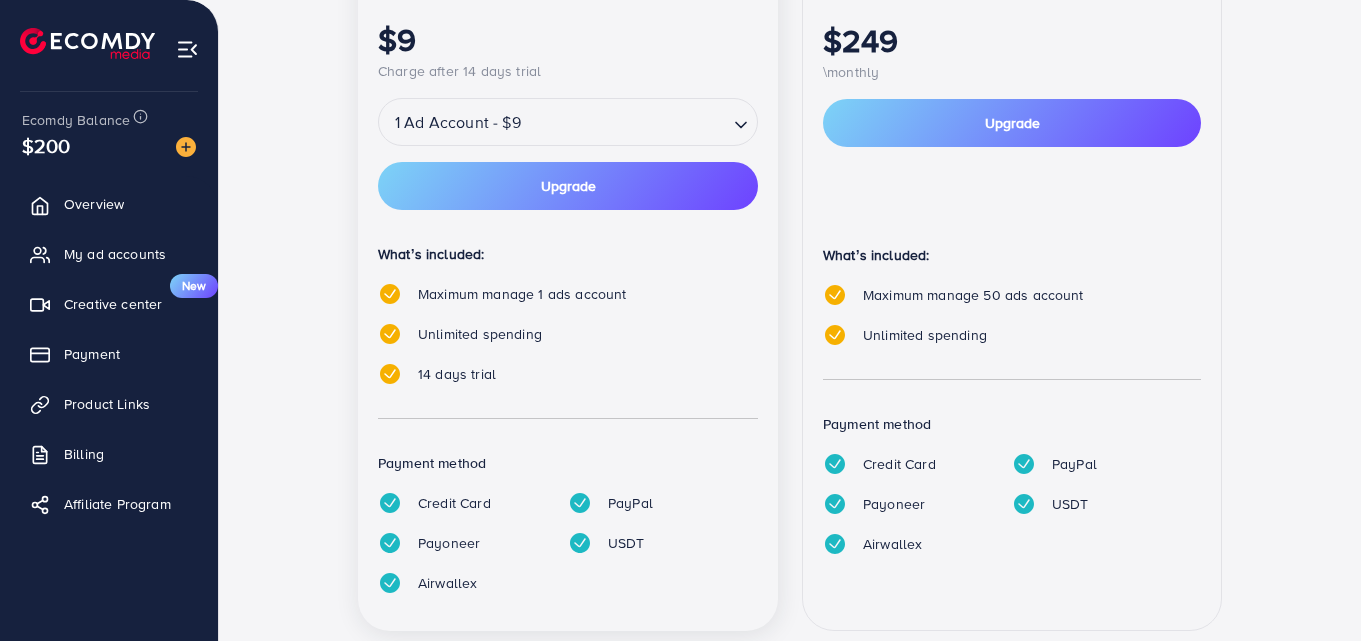 scroll, scrollTop: 468, scrollLeft: 0, axis: vertical 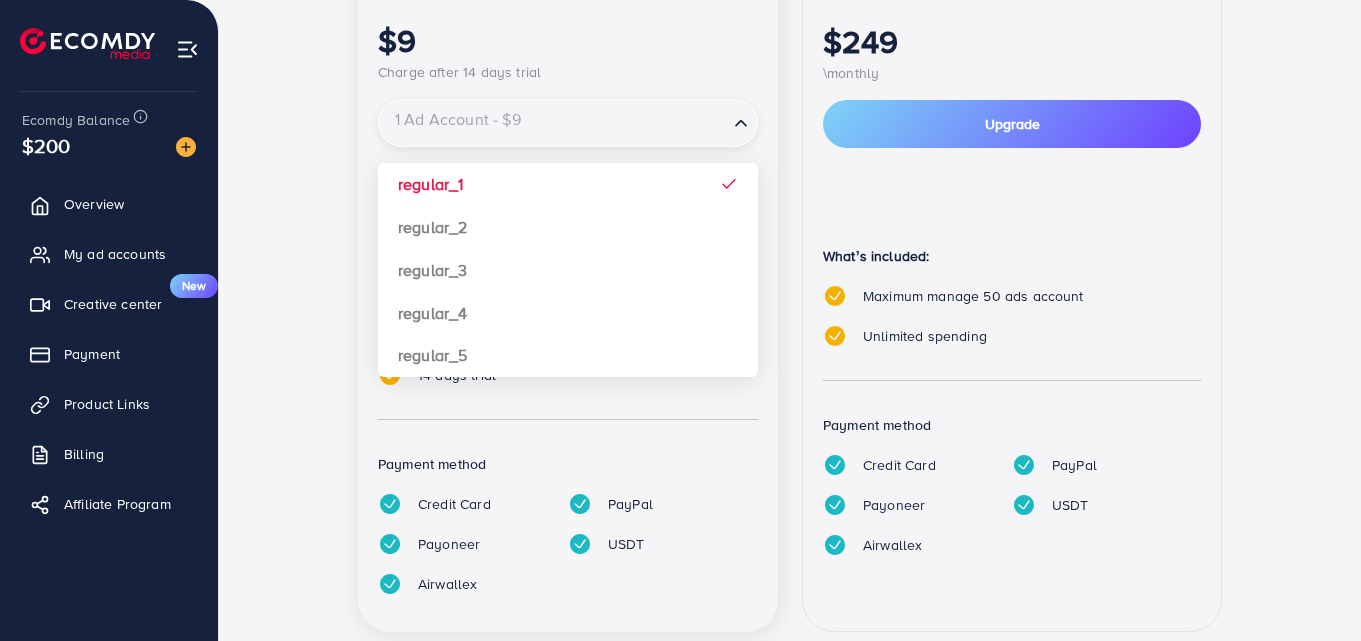 click at bounding box center (553, 123) 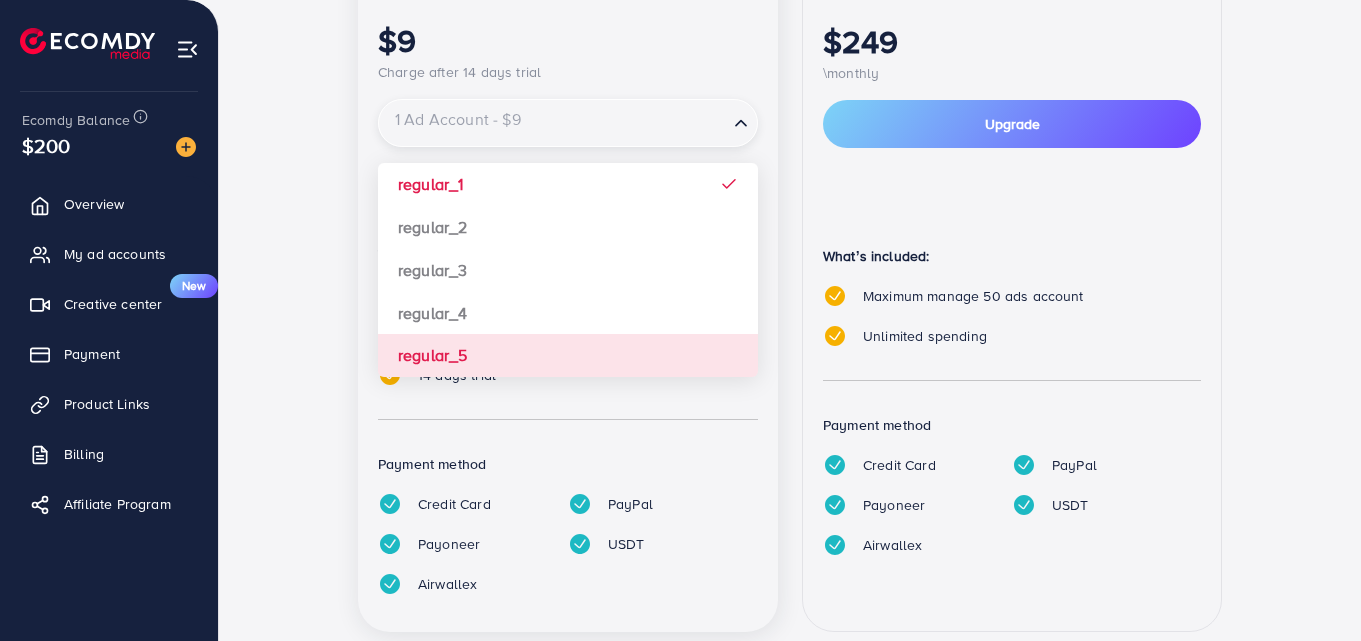 click on "14 day(s) free trial   Regular   Perfect plan for Starters   $9   Charge after 14 days trial
1 Ad Account - $9
Loading...     regular_1 regular_2 regular_3 regular_4 regular_5        Upgrade   What’s included:   Maximum manage 1 ads account   Unlimited spending   14 days trial   Payment method   Credit Card   PayPal   Payoneer   USDT   Airwallex" at bounding box center [568, 230] 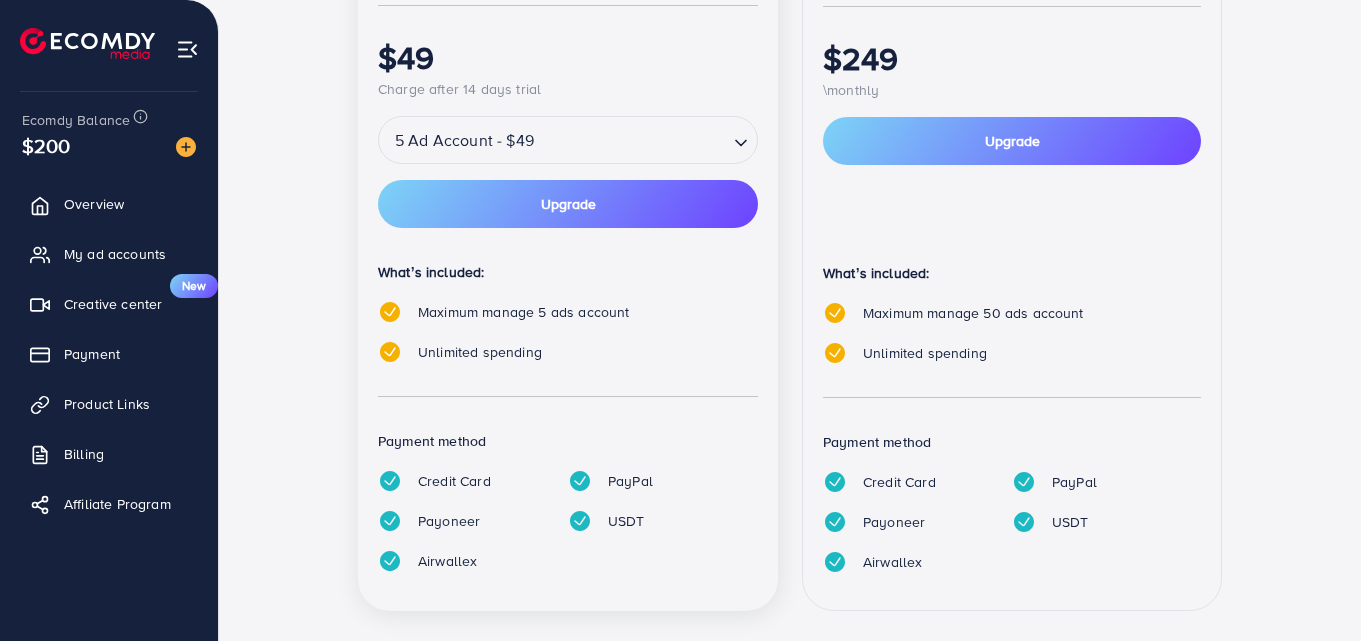 scroll, scrollTop: 448, scrollLeft: 0, axis: vertical 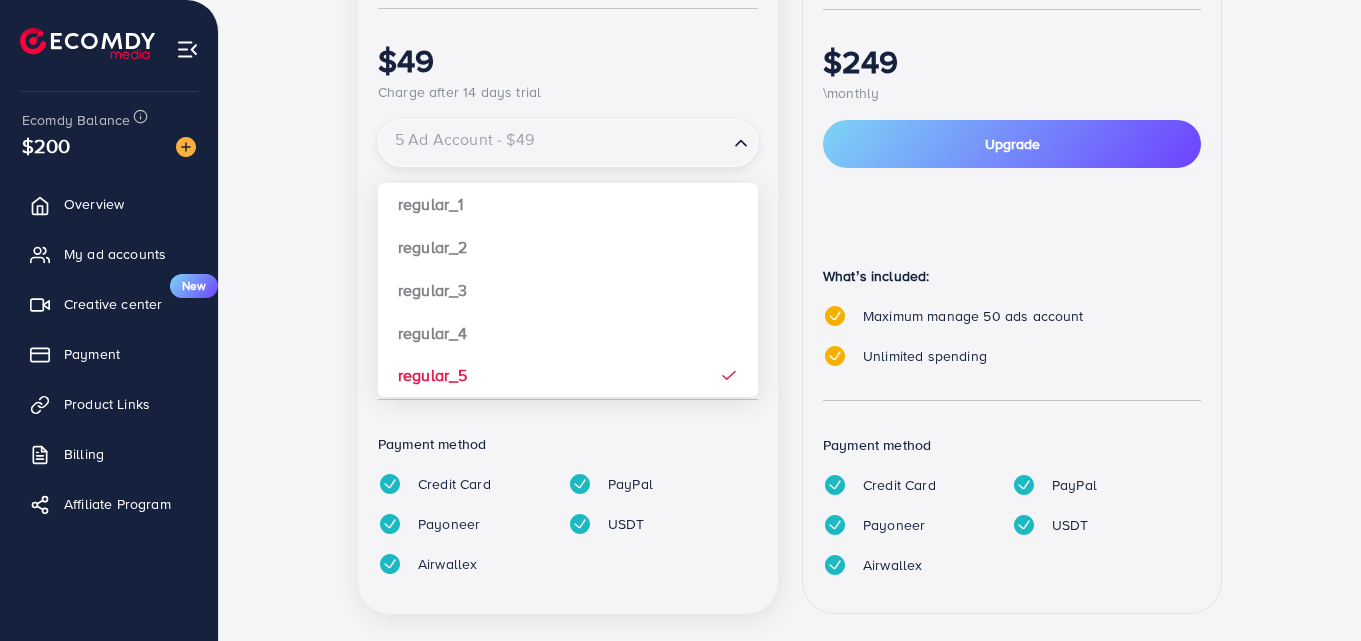 click at bounding box center (553, 143) 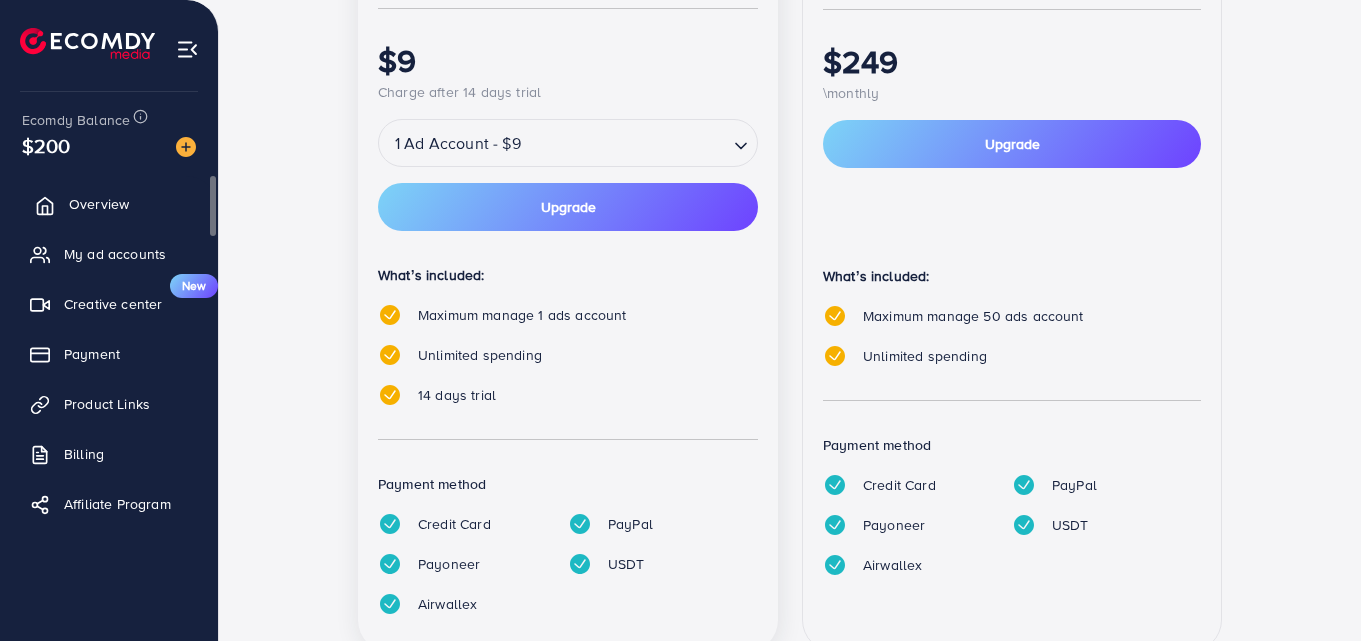 click 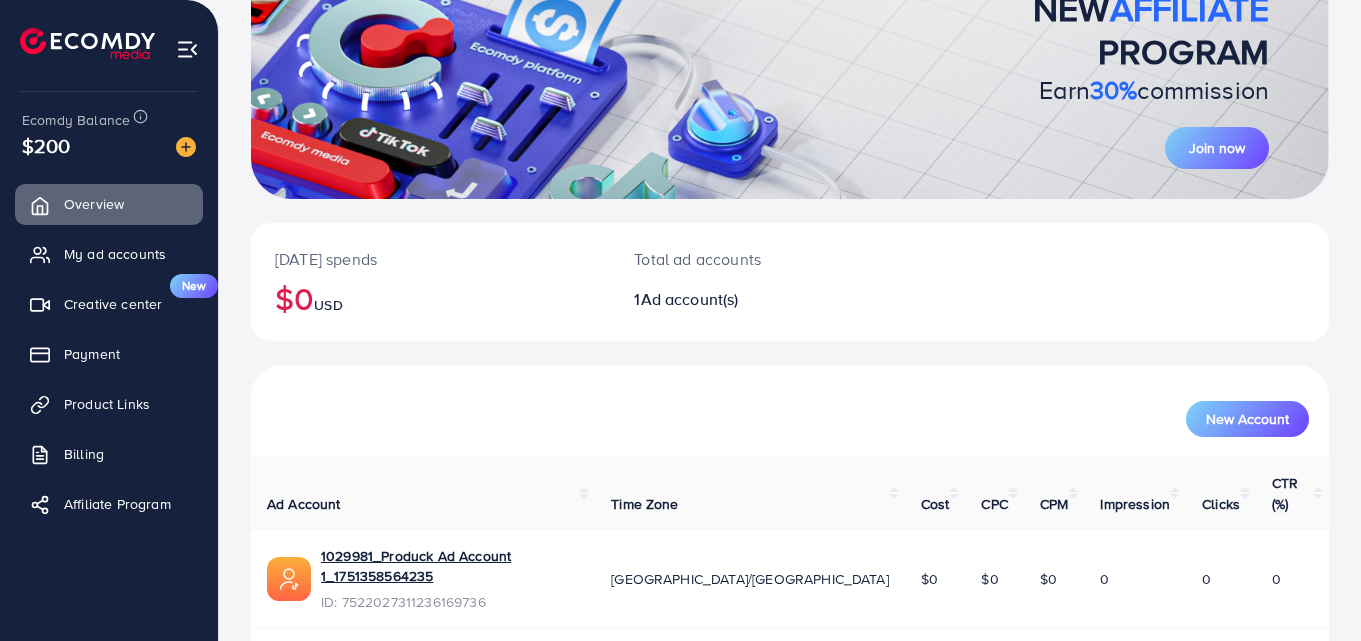 scroll, scrollTop: 227, scrollLeft: 0, axis: vertical 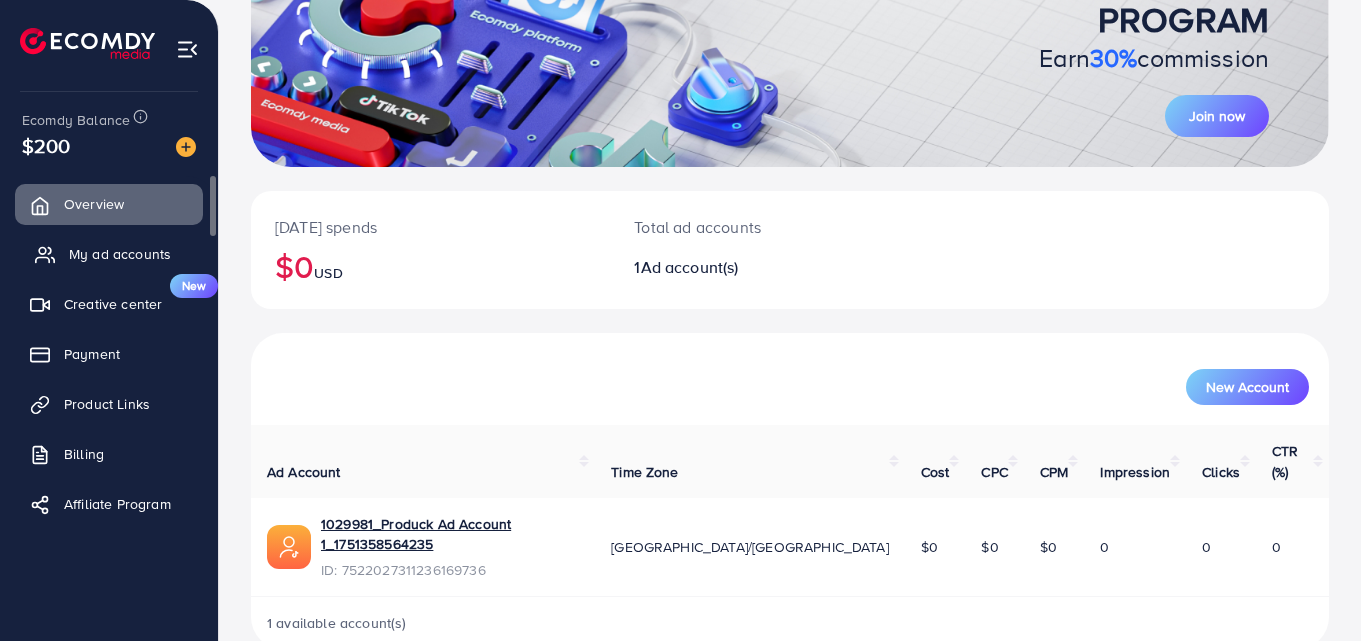 click on "My ad accounts" at bounding box center [109, 254] 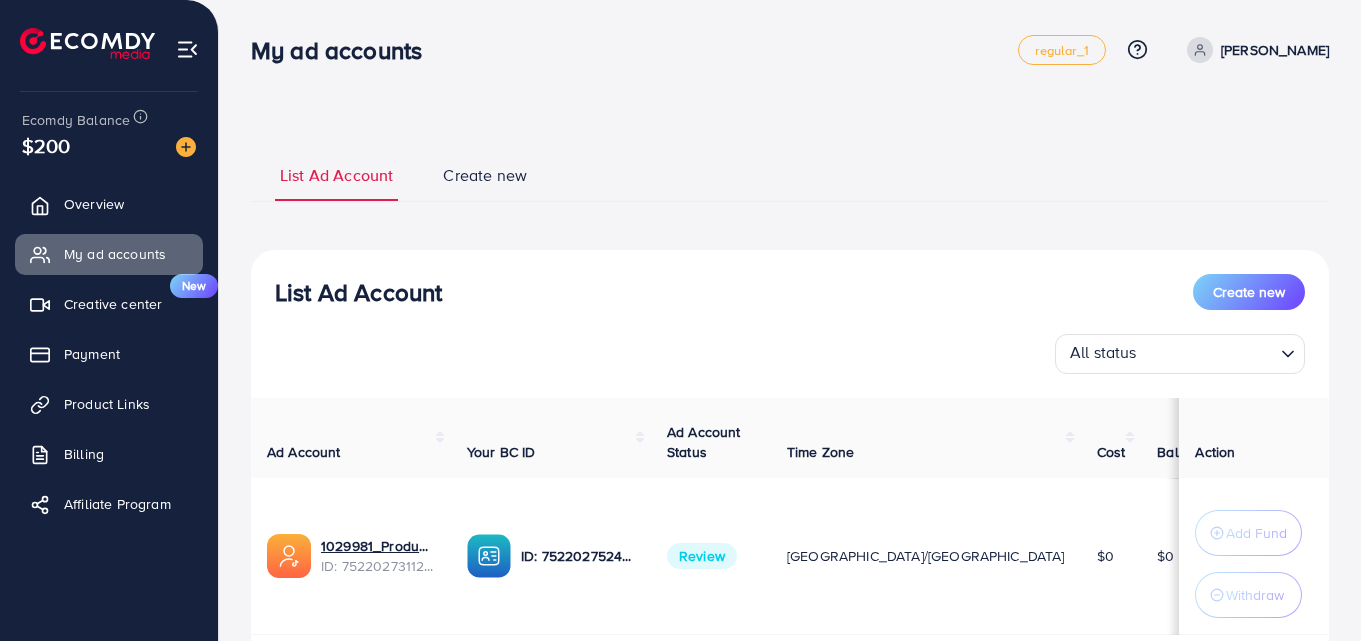 scroll, scrollTop: 143, scrollLeft: 0, axis: vertical 